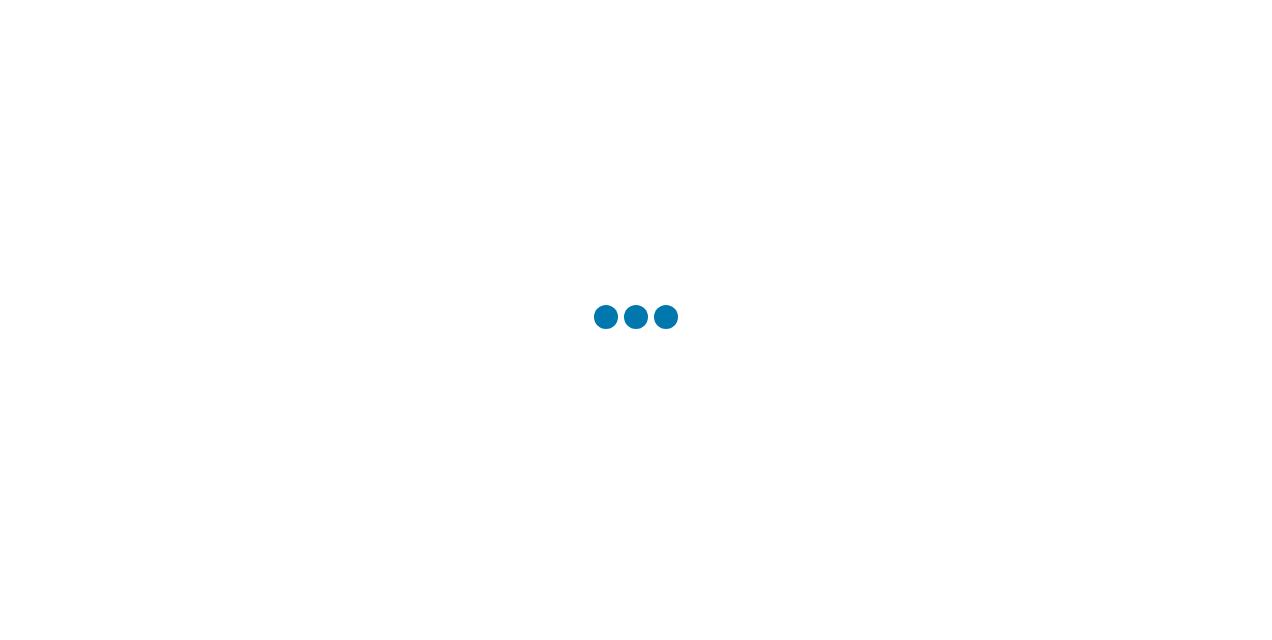scroll, scrollTop: 0, scrollLeft: 0, axis: both 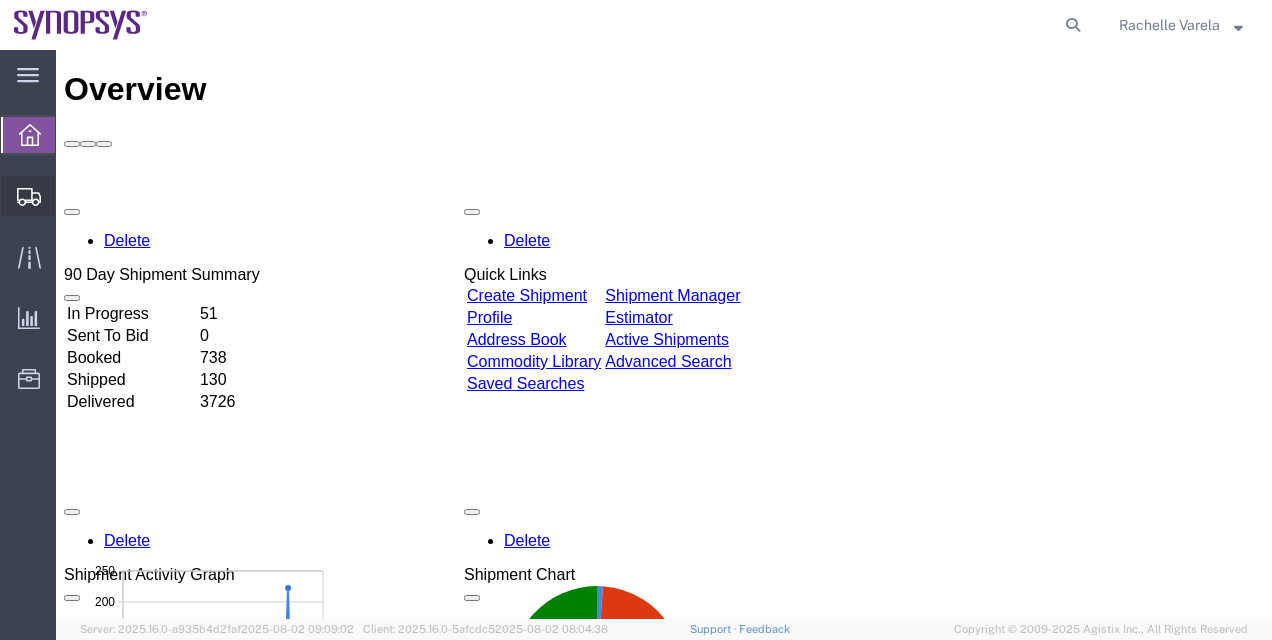 click on "Shipment Manager" 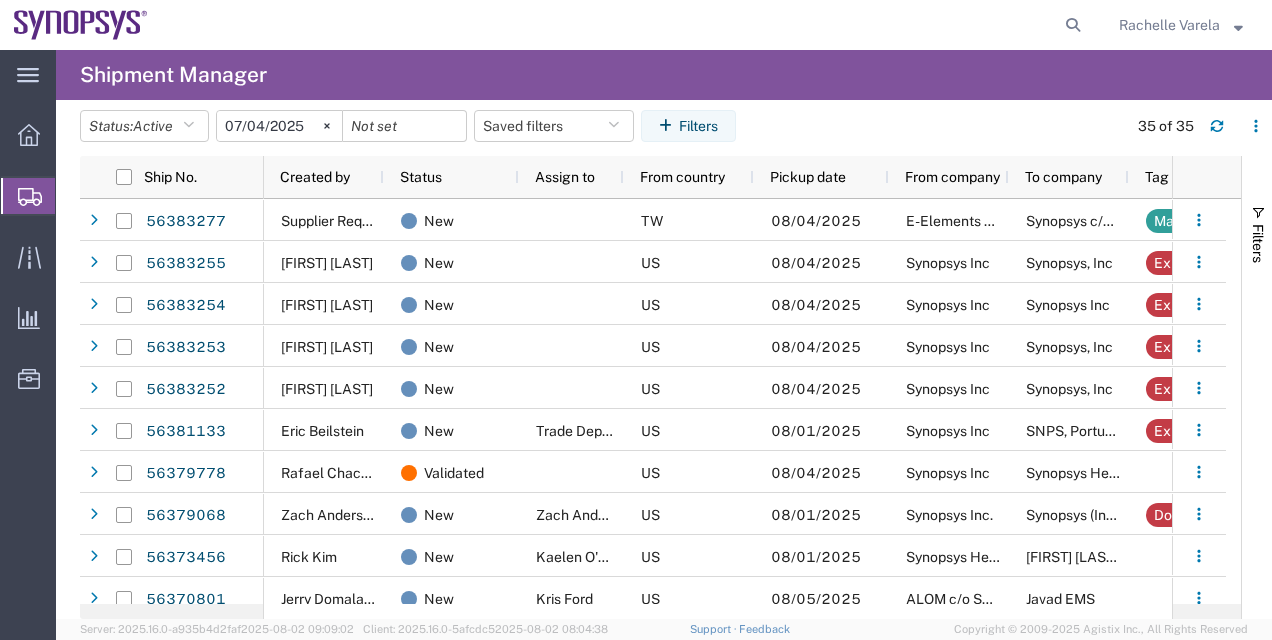 scroll, scrollTop: 202, scrollLeft: 0, axis: vertical 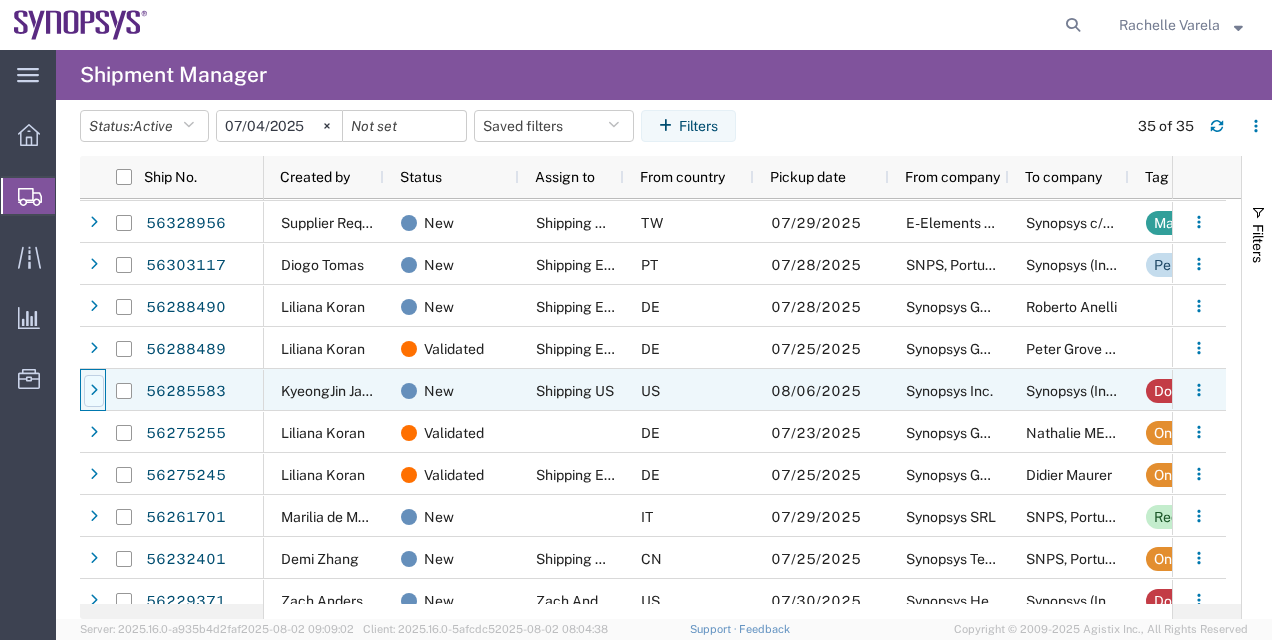 click 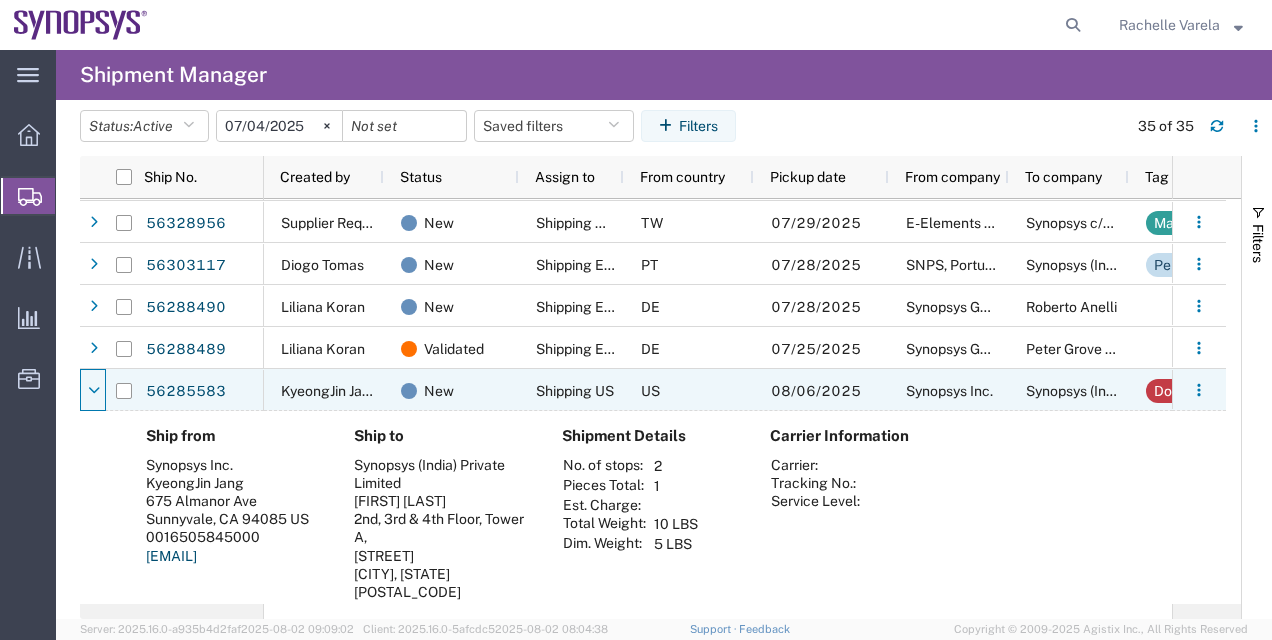 click 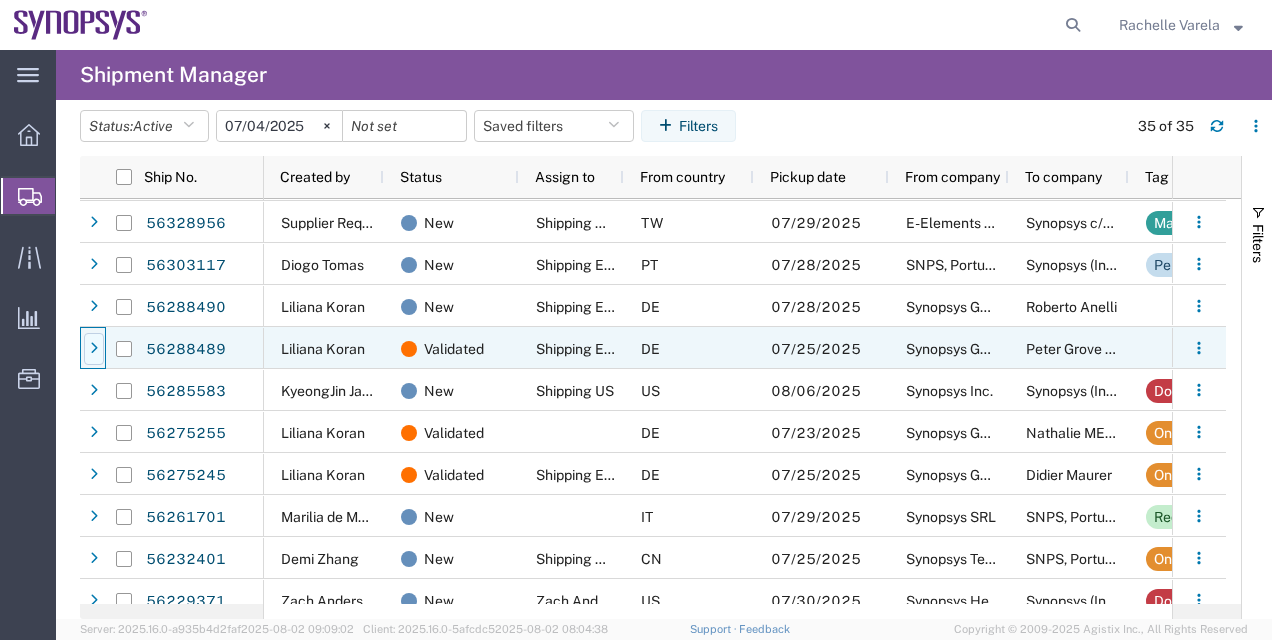 click 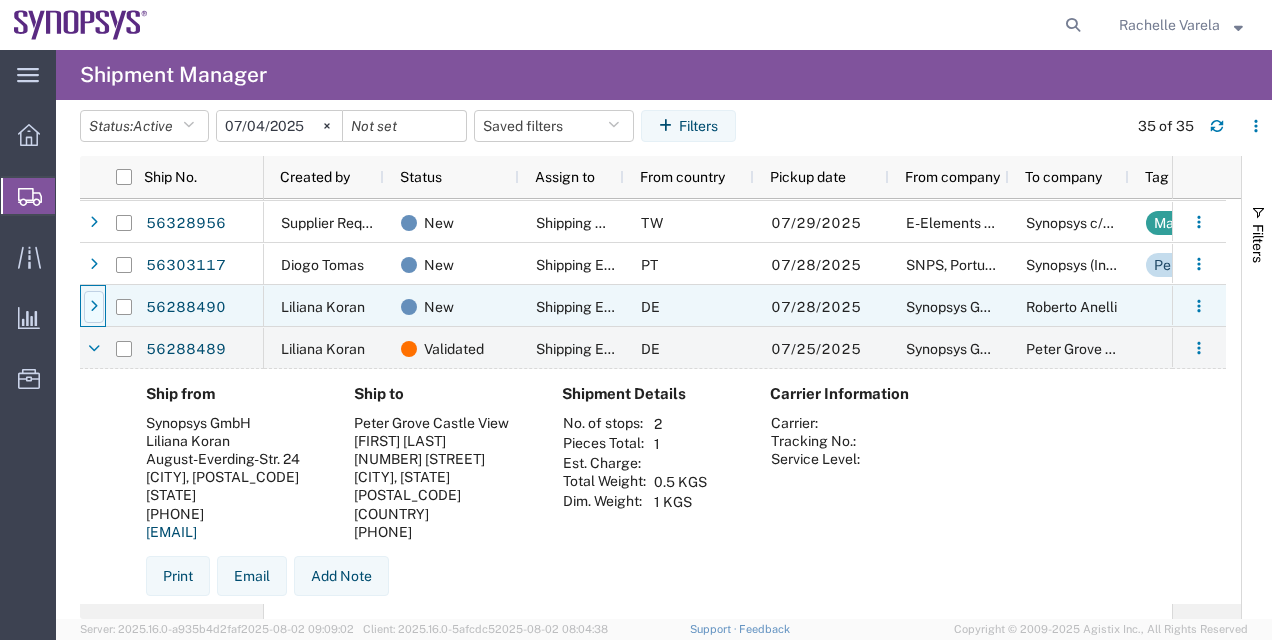 click 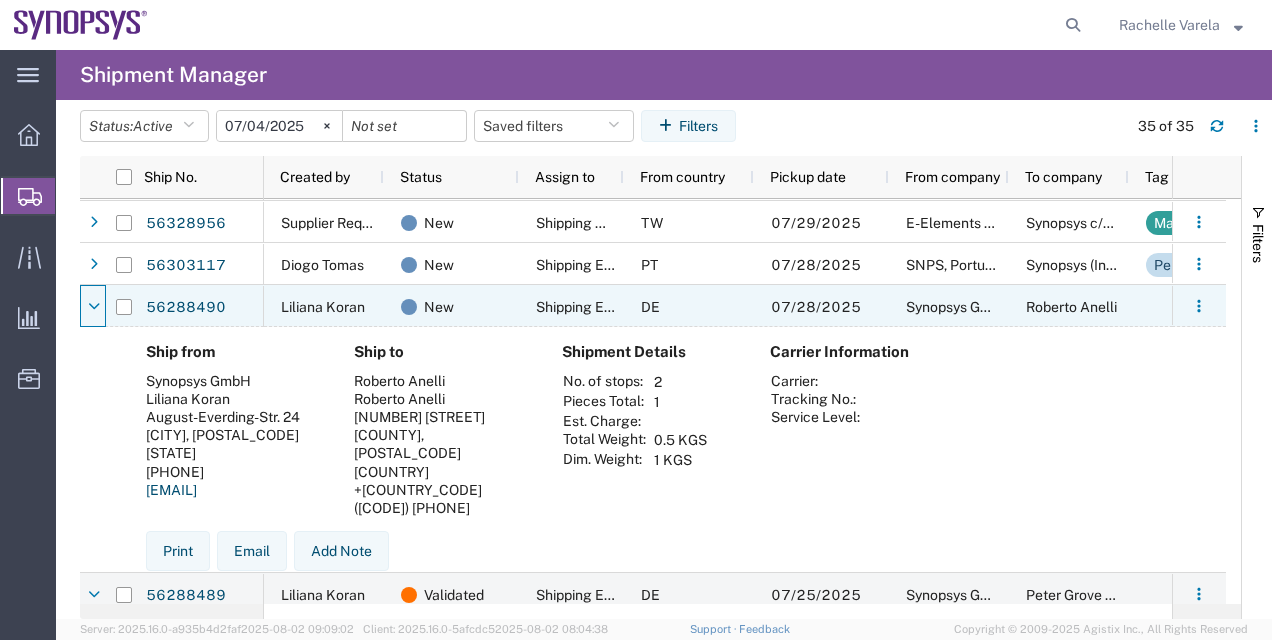 click 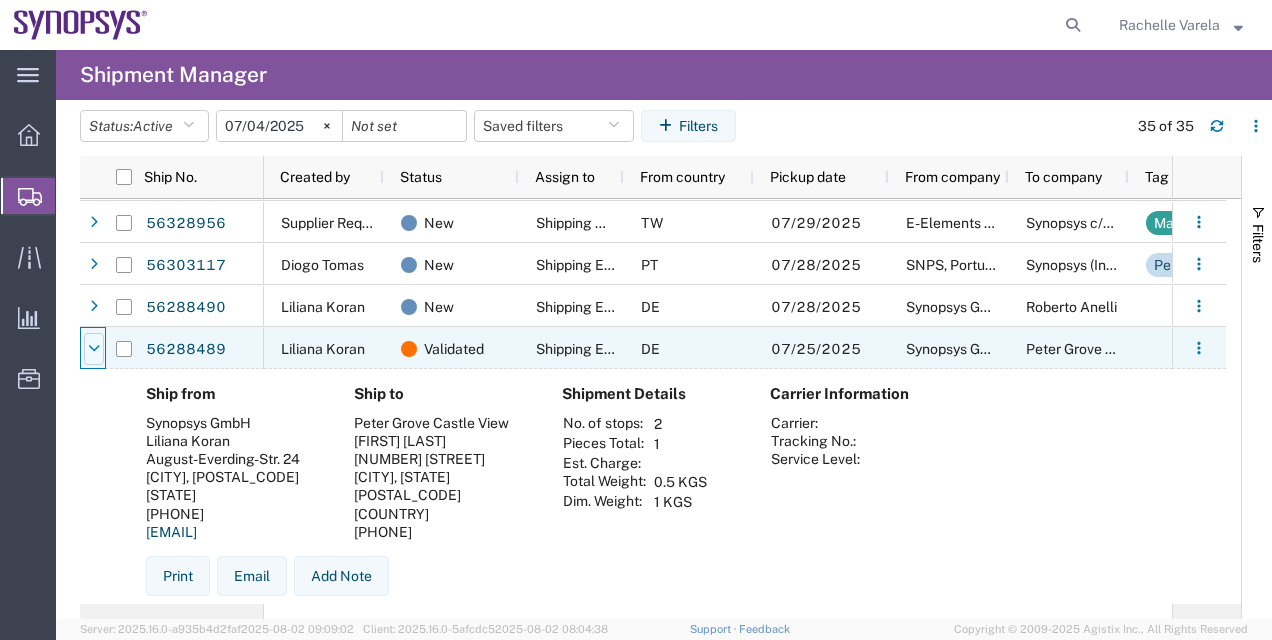 click 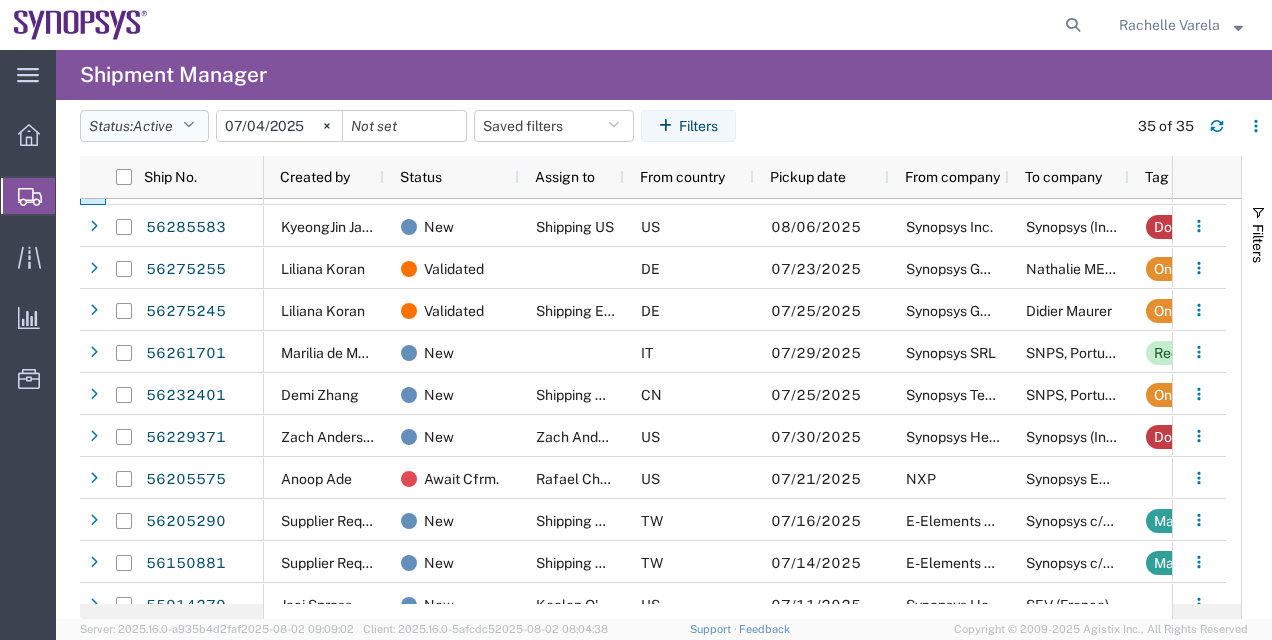 click on "Status:  Active" 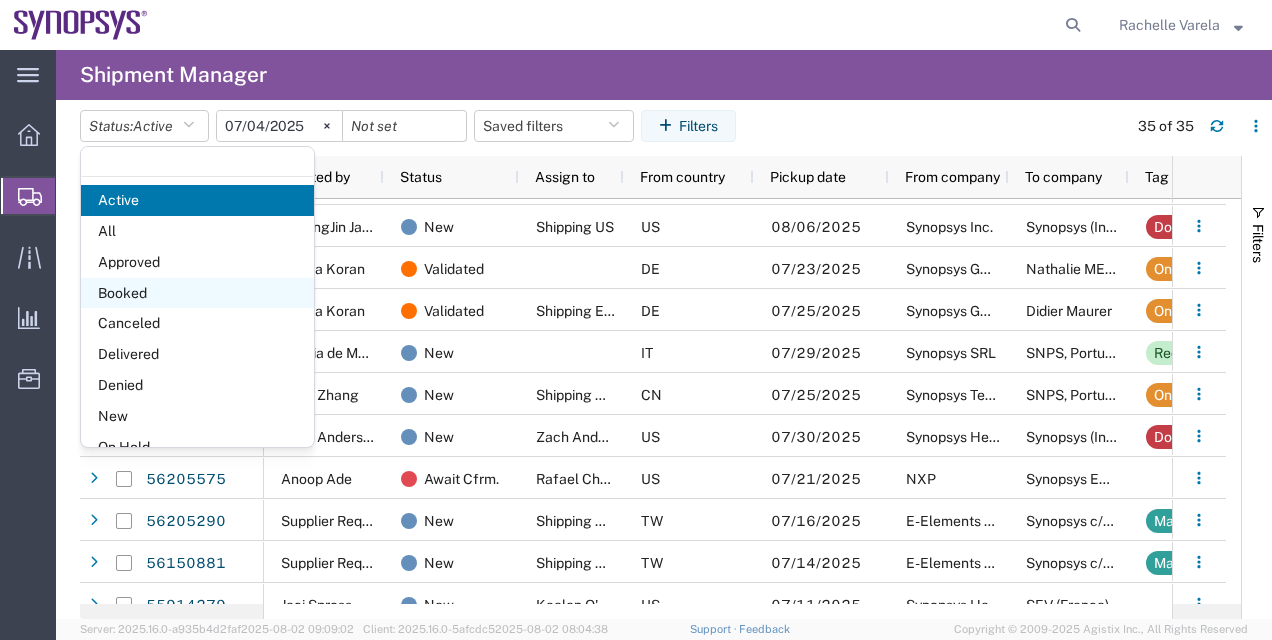 drag, startPoint x: 227, startPoint y: 291, endPoint x: 210, endPoint y: 296, distance: 17.720045 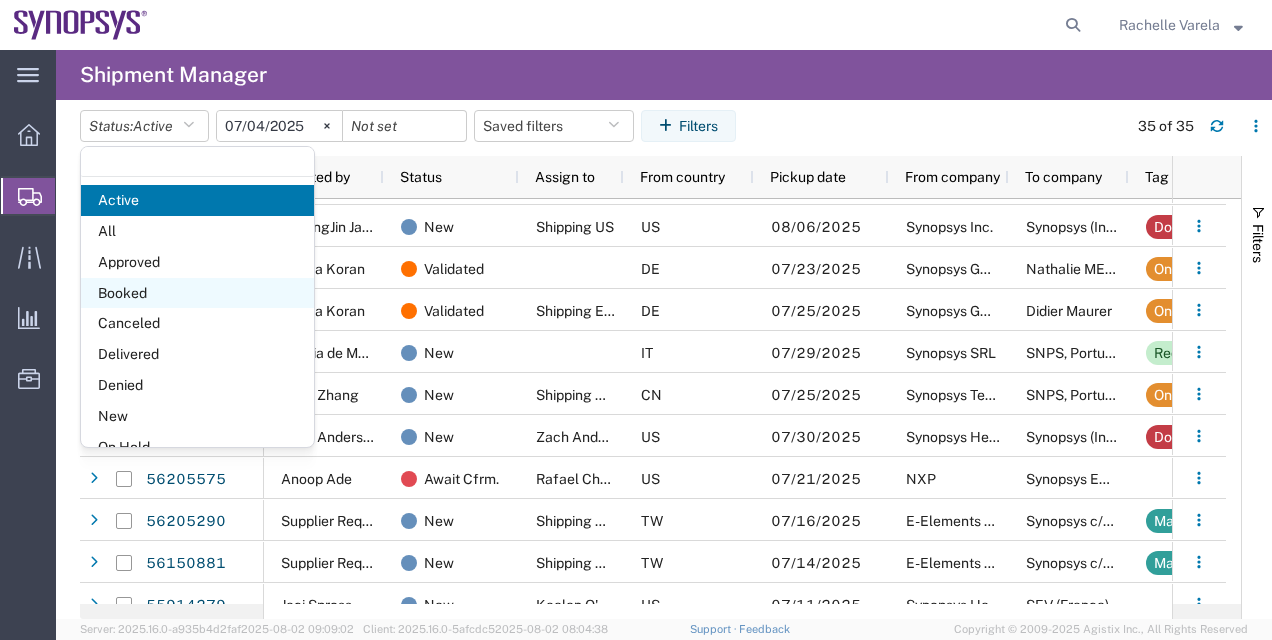 click on "Booked" 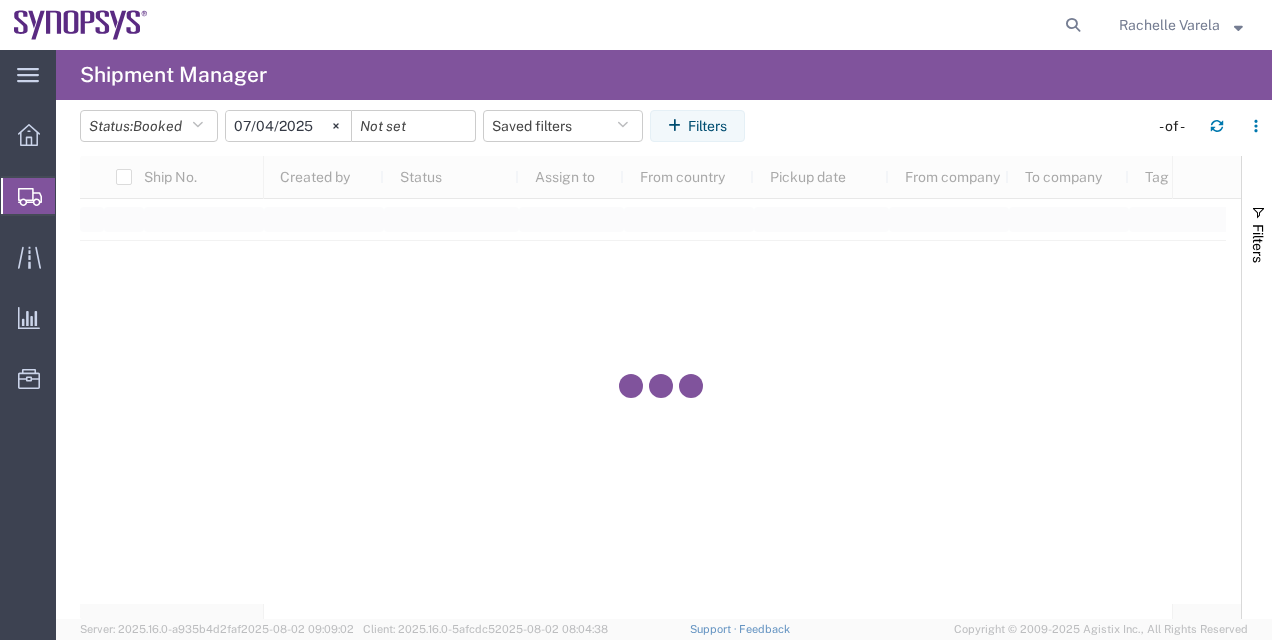 click 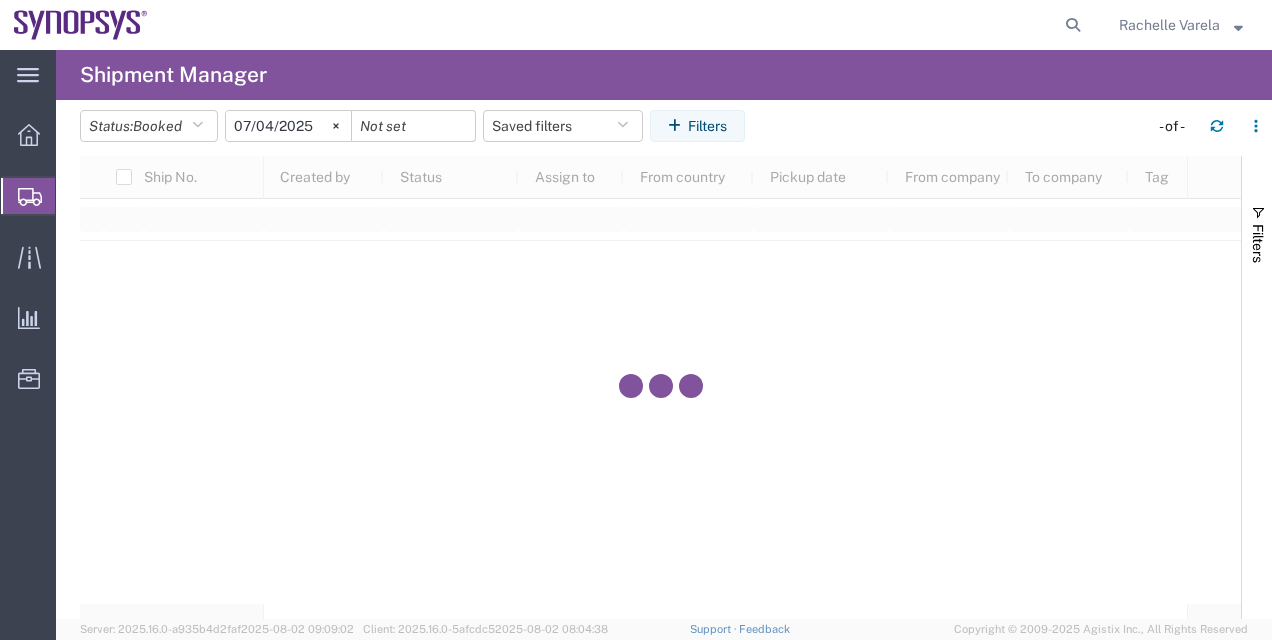 click on "Status: Booked Active All Approved Booked Canceled Delivered Denied New On Hold Pending Returned Shipped [DATE] Saved filters Filters" 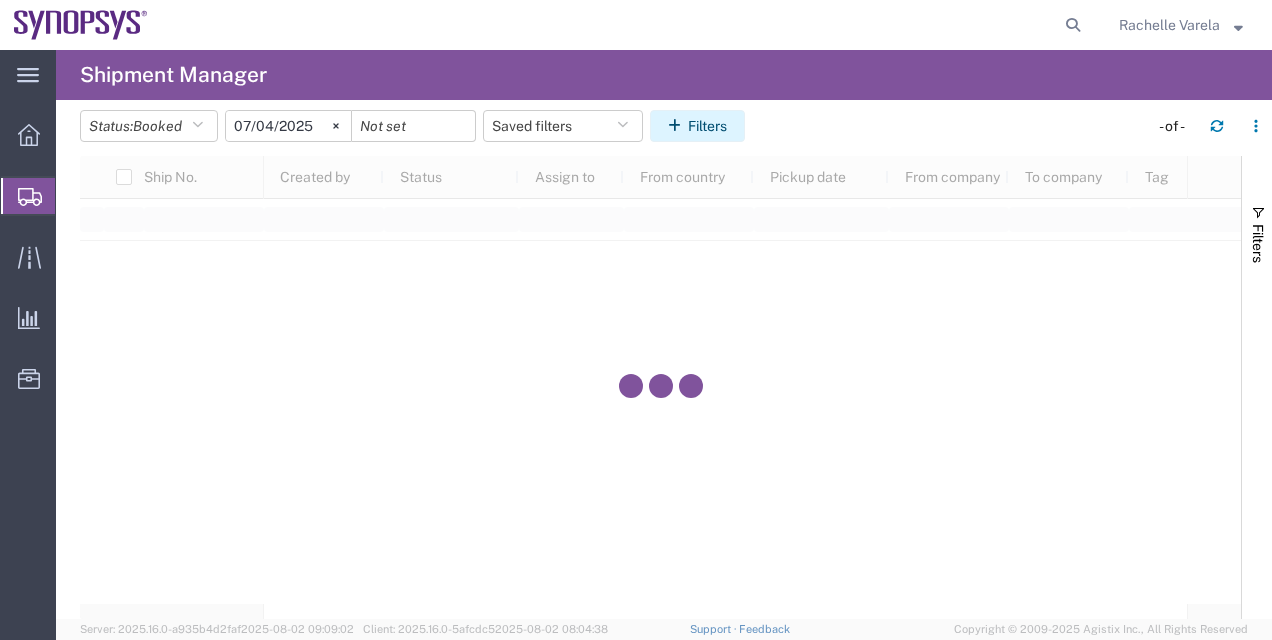 click on "Filters" 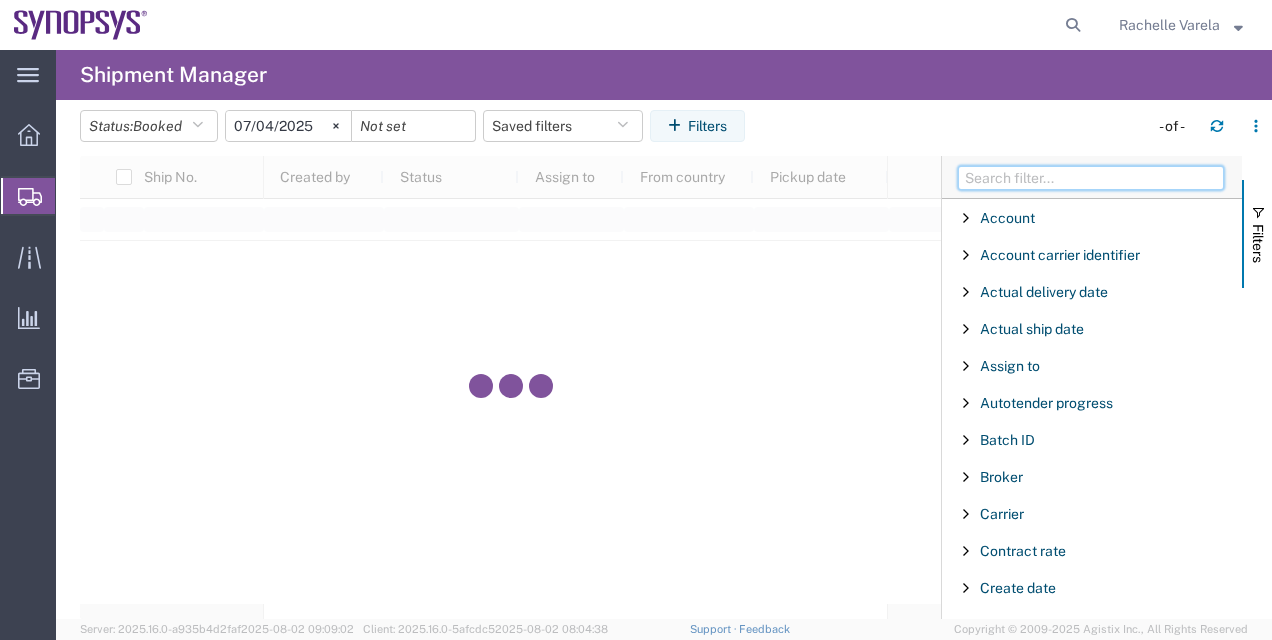 click at bounding box center [1091, 178] 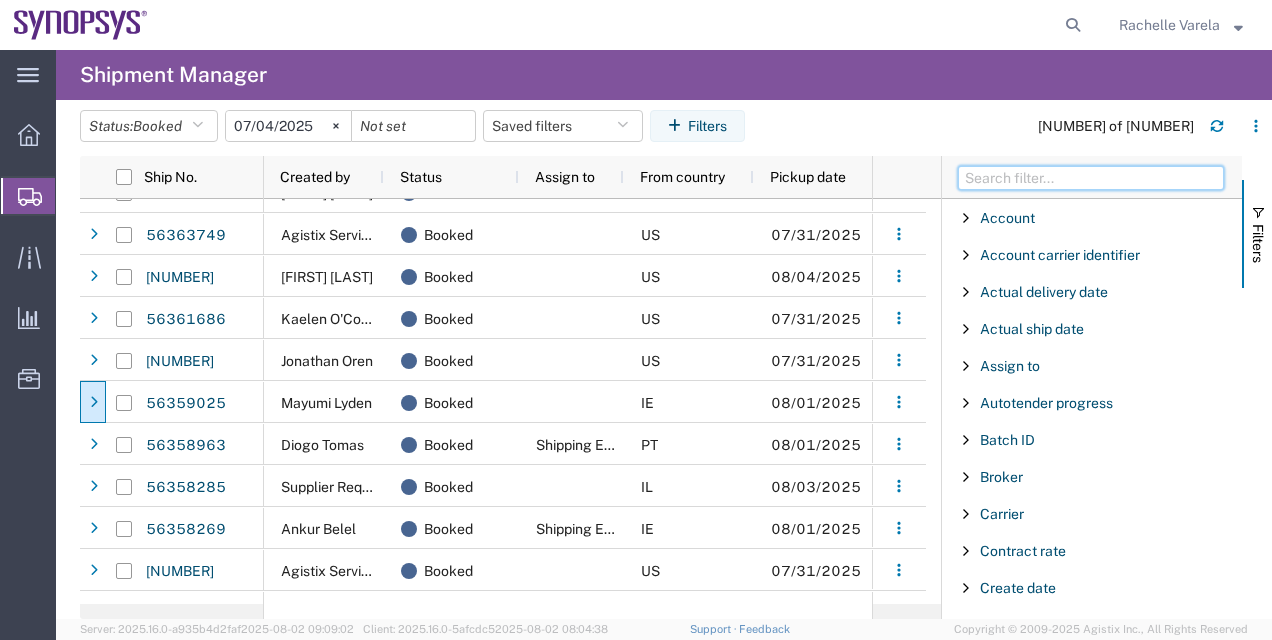 click at bounding box center (1091, 178) 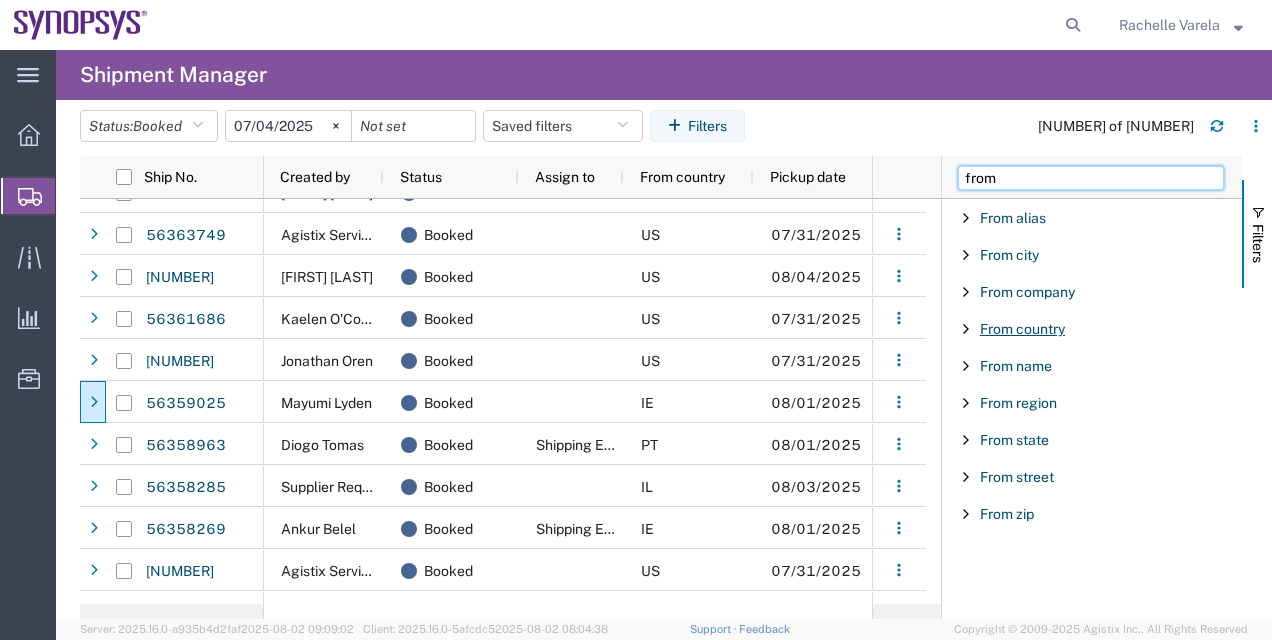 type on "from" 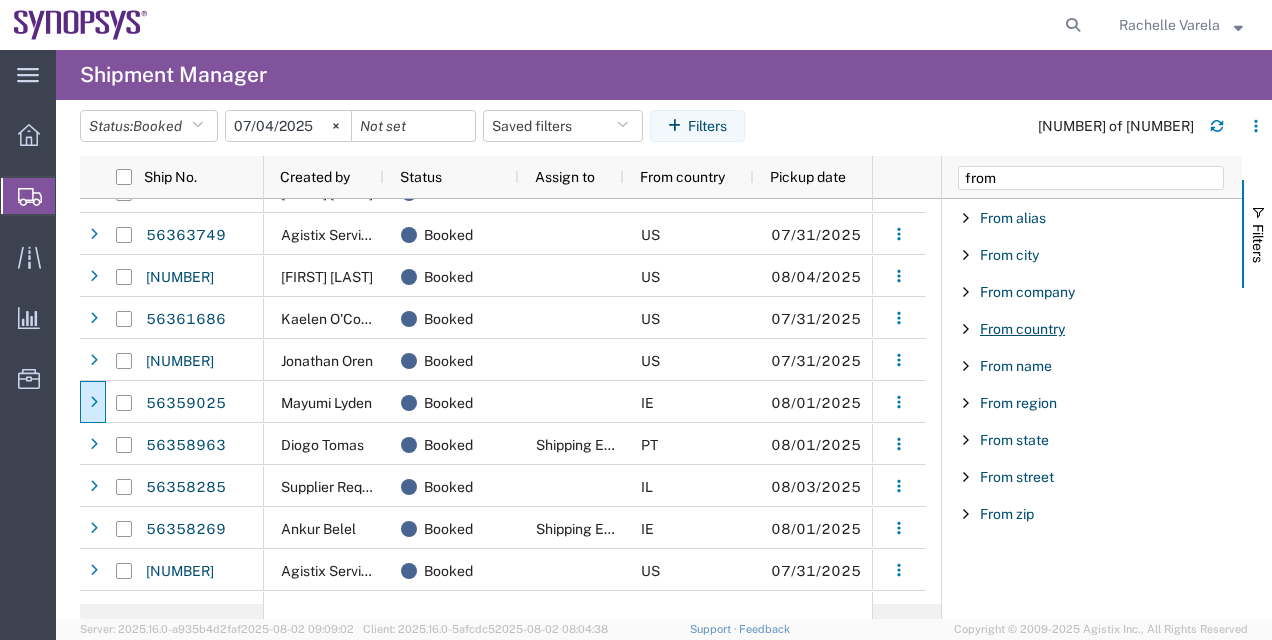 click on "From country" at bounding box center [1022, 329] 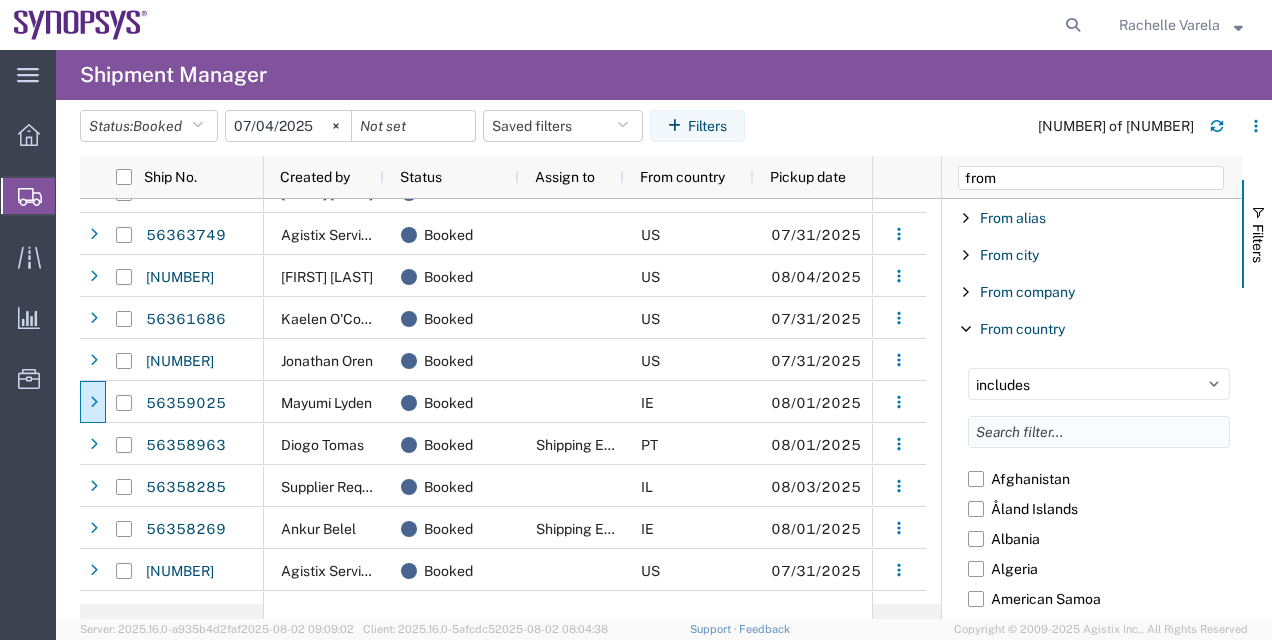 click at bounding box center [1099, 432] 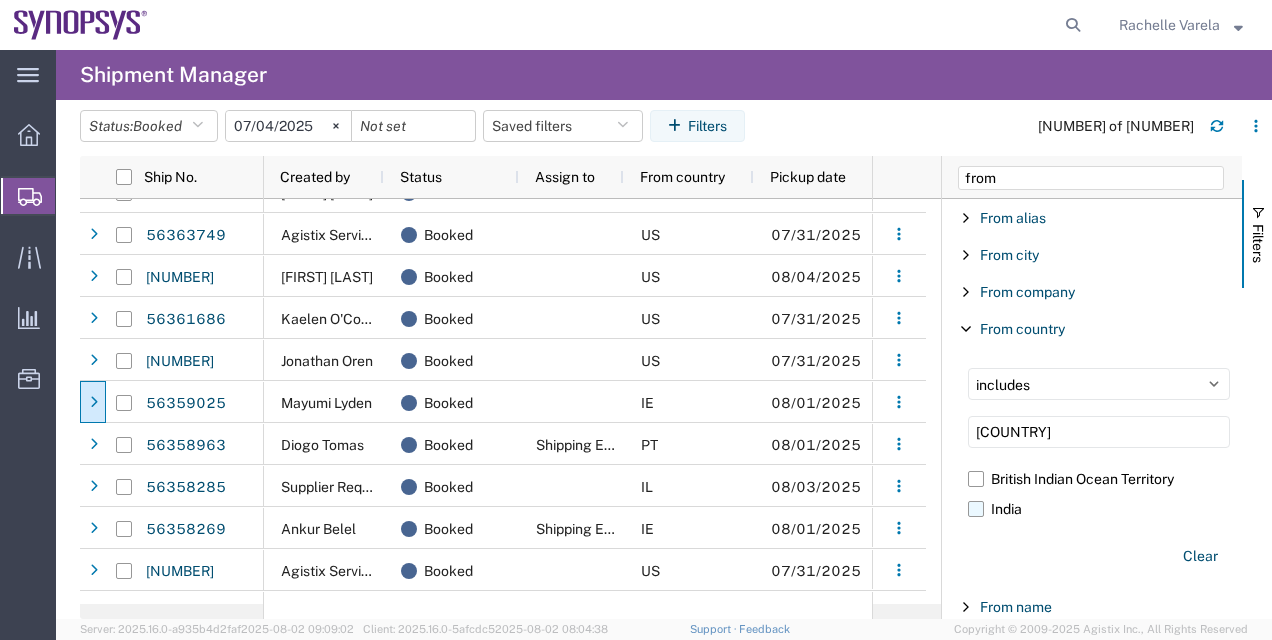 click on "India" at bounding box center (1099, 509) 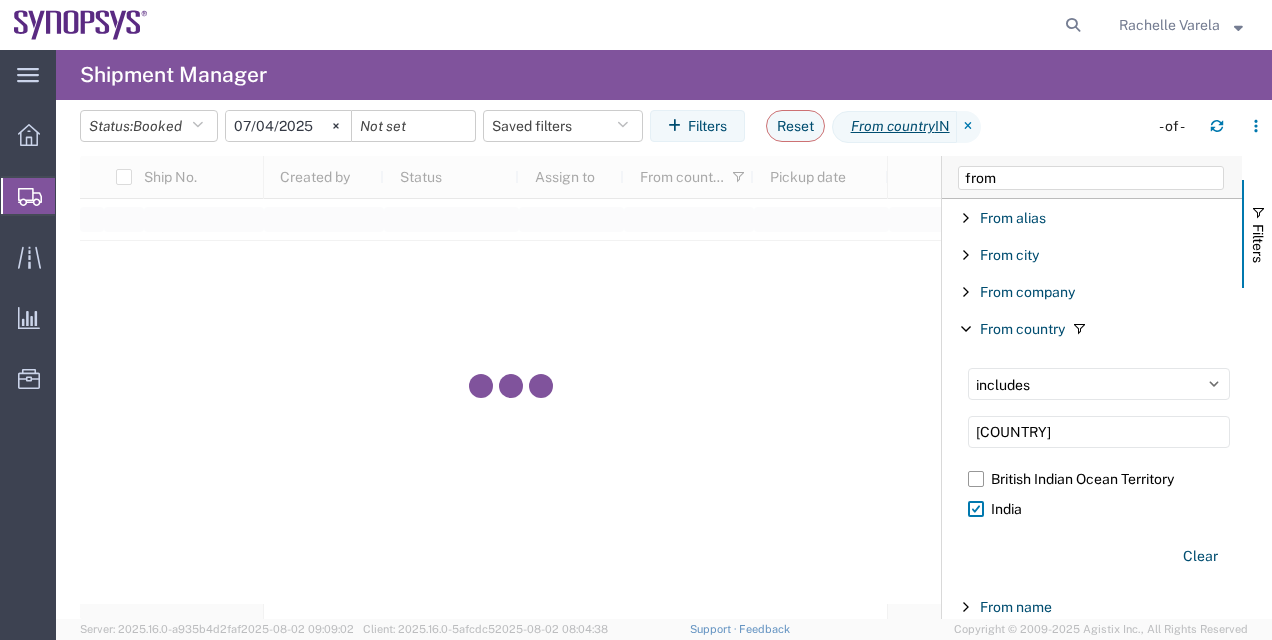 drag, startPoint x: 1024, startPoint y: 432, endPoint x: 934, endPoint y: 432, distance: 90 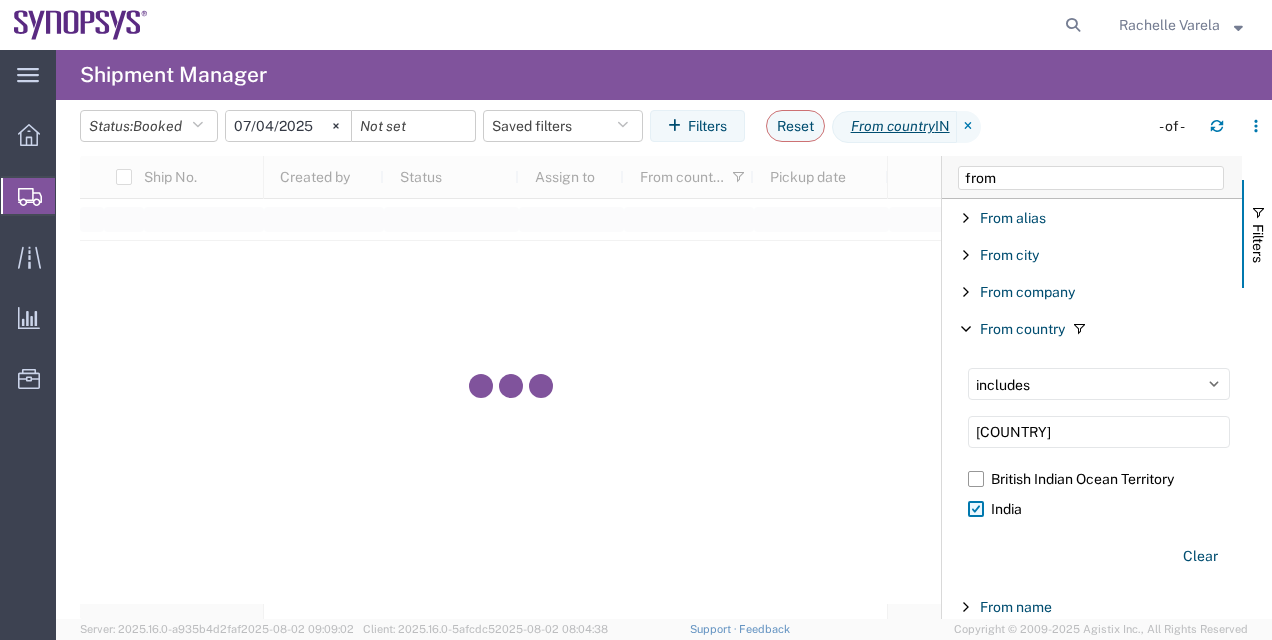 drag, startPoint x: 960, startPoint y: 509, endPoint x: 977, endPoint y: 511, distance: 17.117243 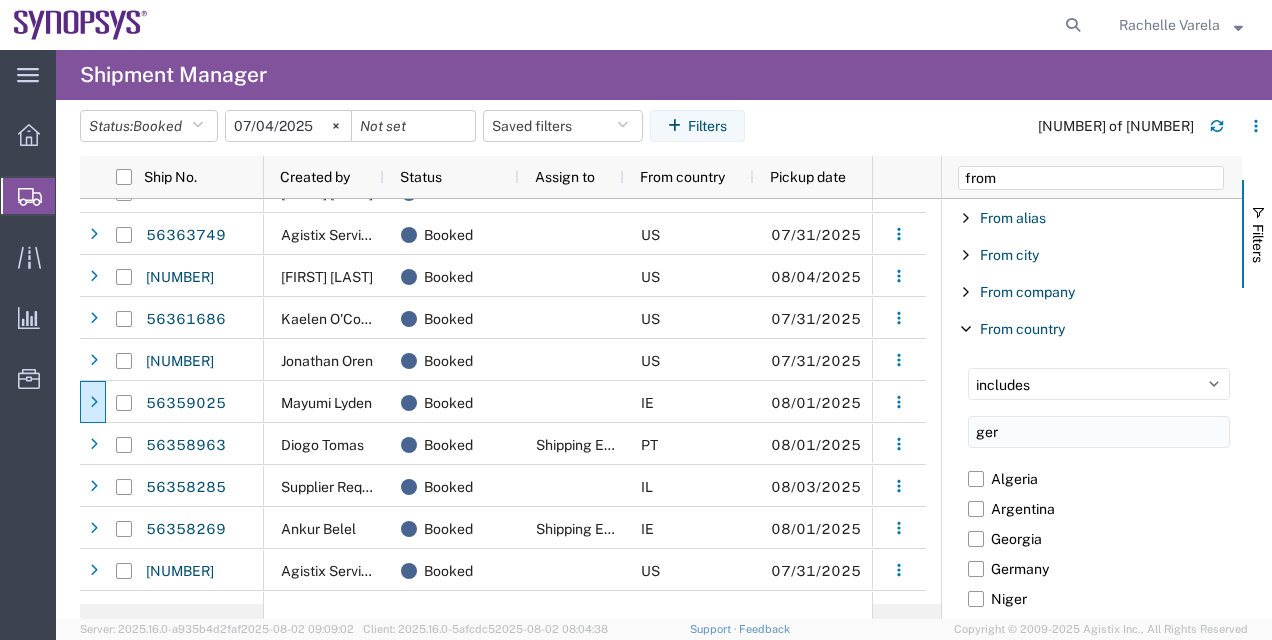 click on "ger" at bounding box center (1099, 432) 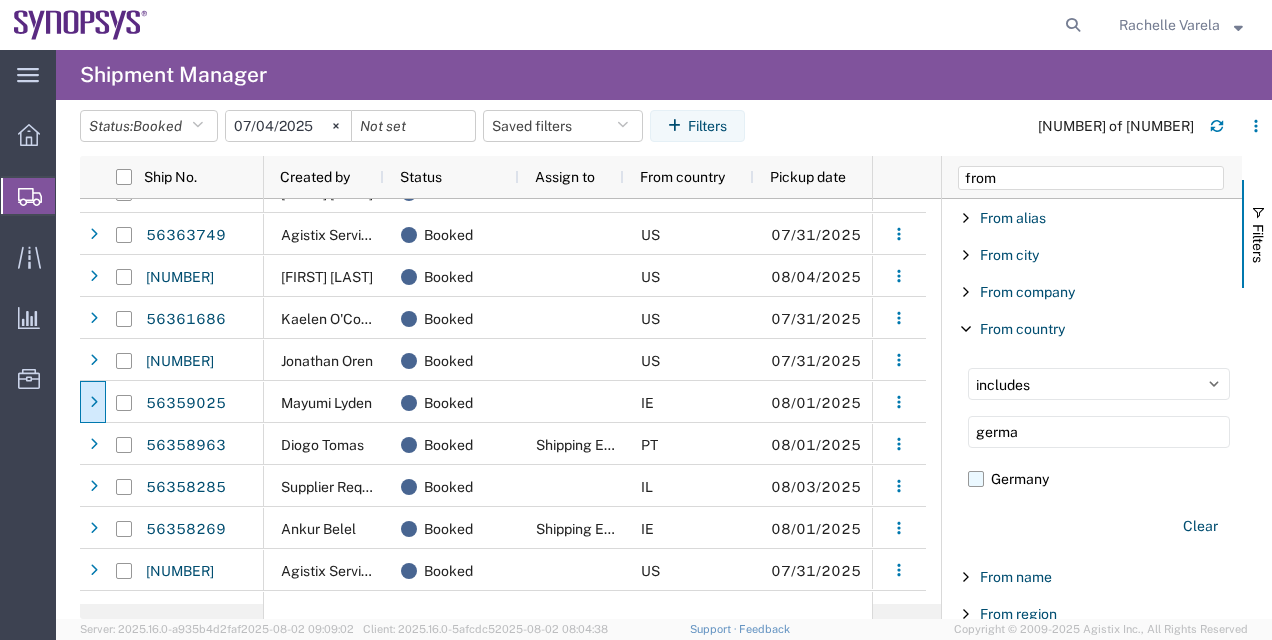 type on "germa" 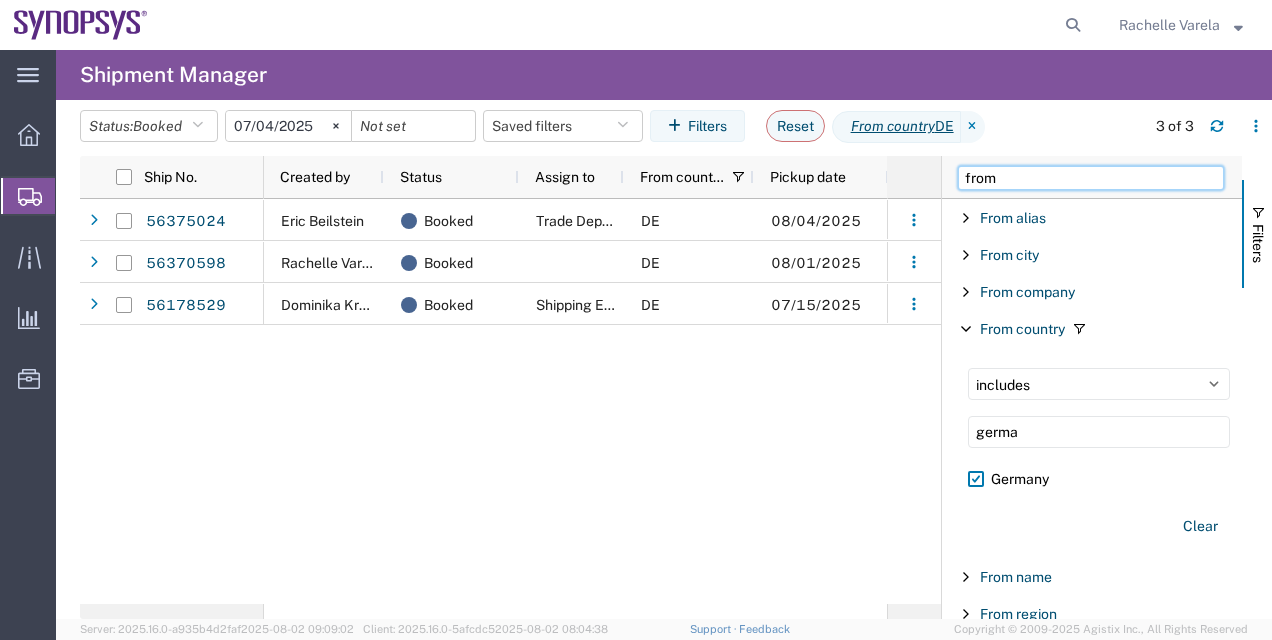 drag, startPoint x: 1006, startPoint y: 176, endPoint x: 888, endPoint y: 180, distance: 118.06778 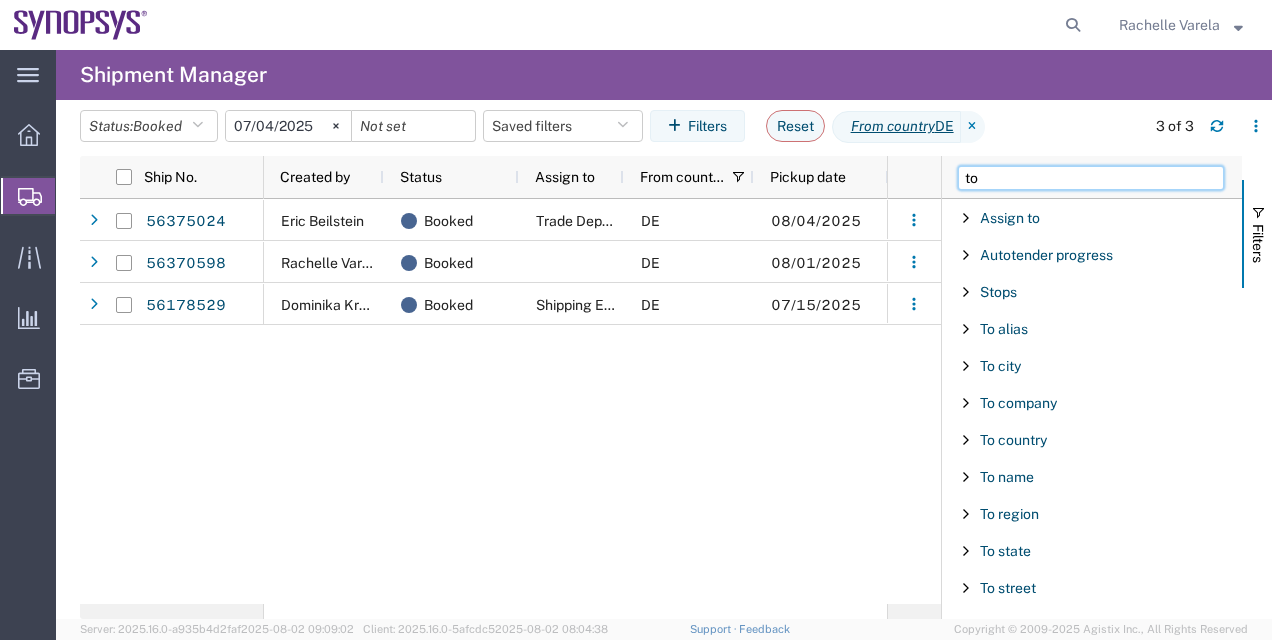 scroll, scrollTop: 0, scrollLeft: 197, axis: horizontal 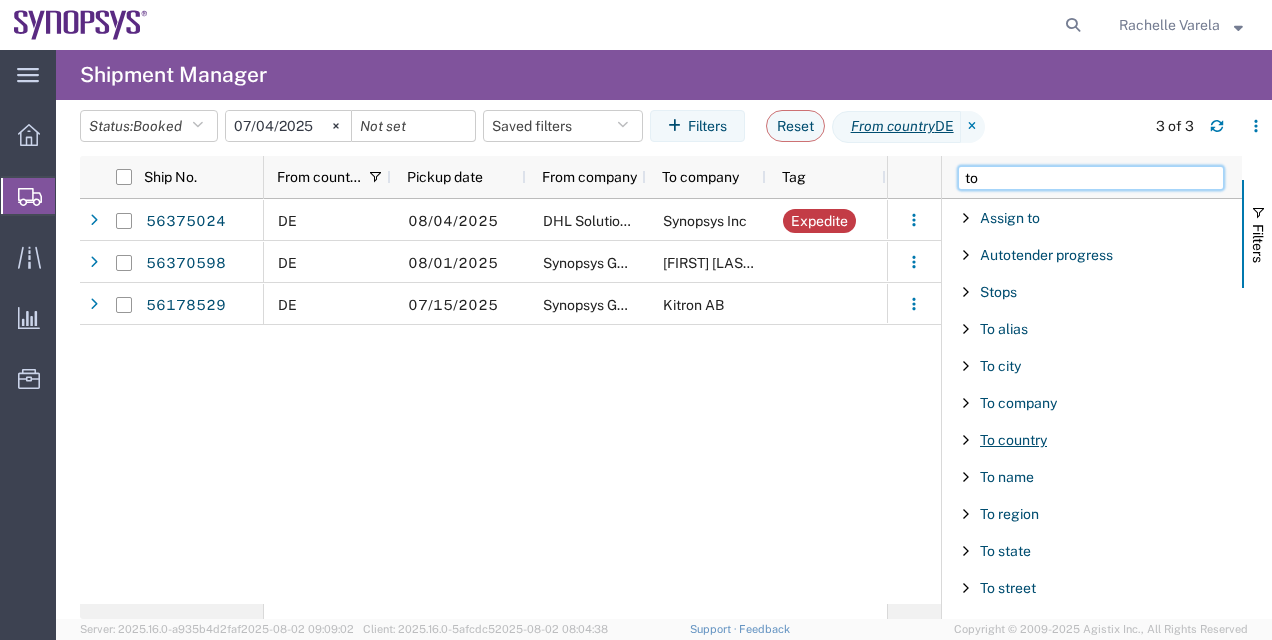 type on "to" 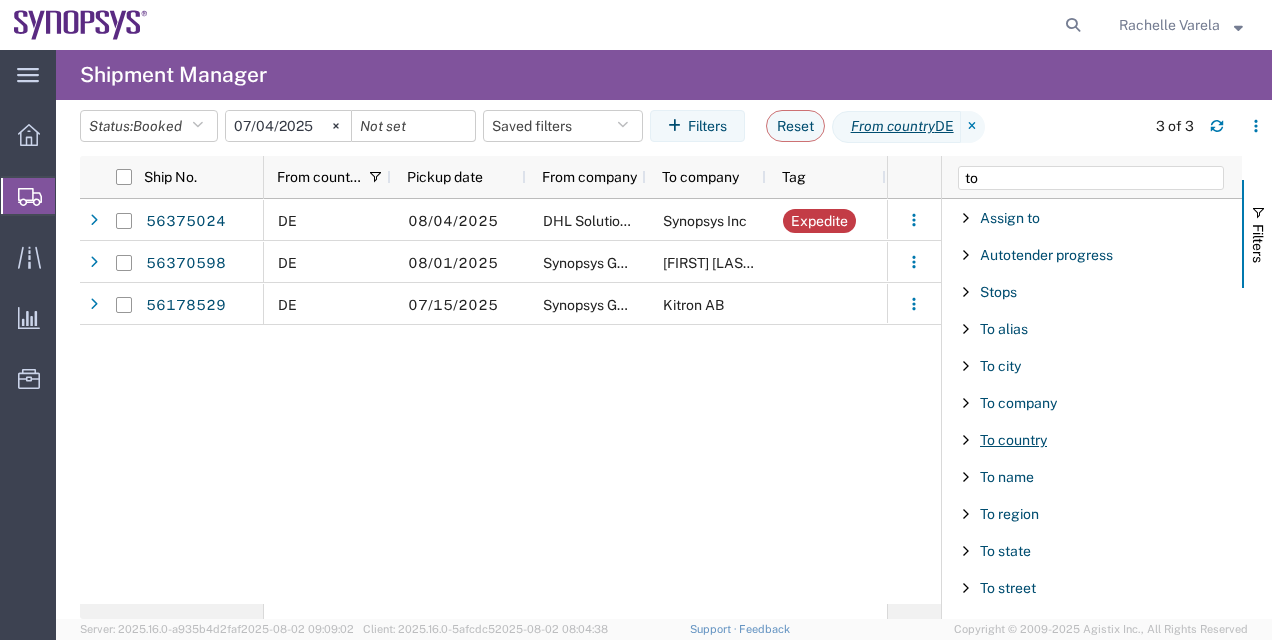 click on "To country" at bounding box center (1013, 440) 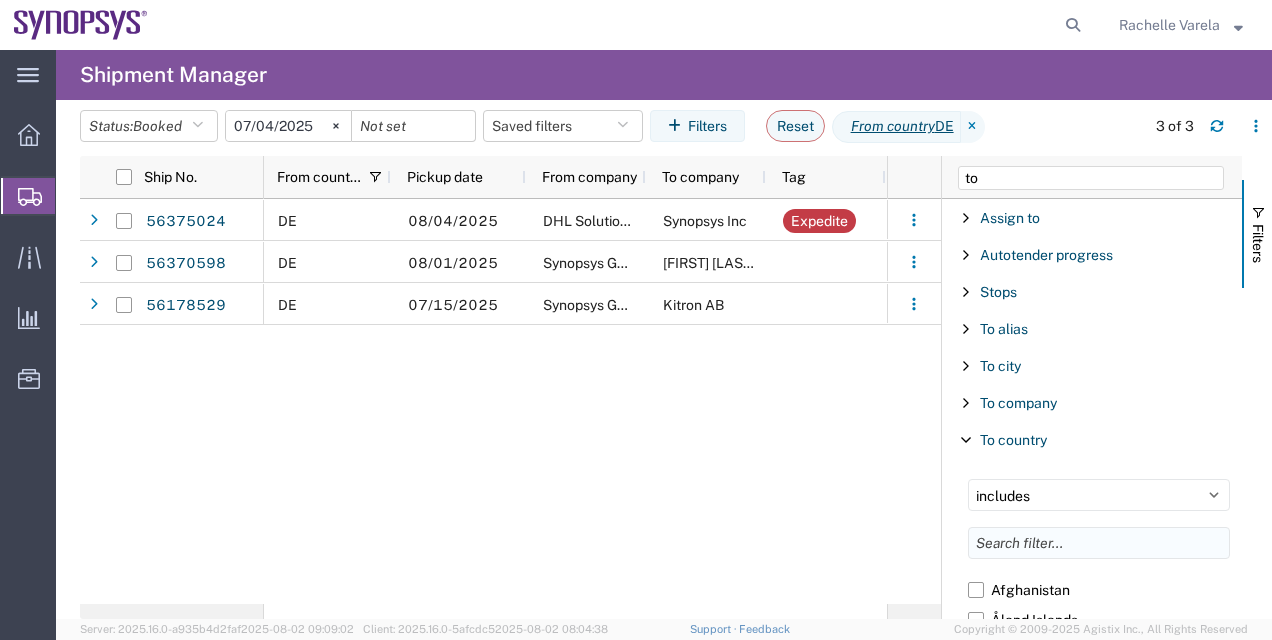 click at bounding box center [1099, 543] 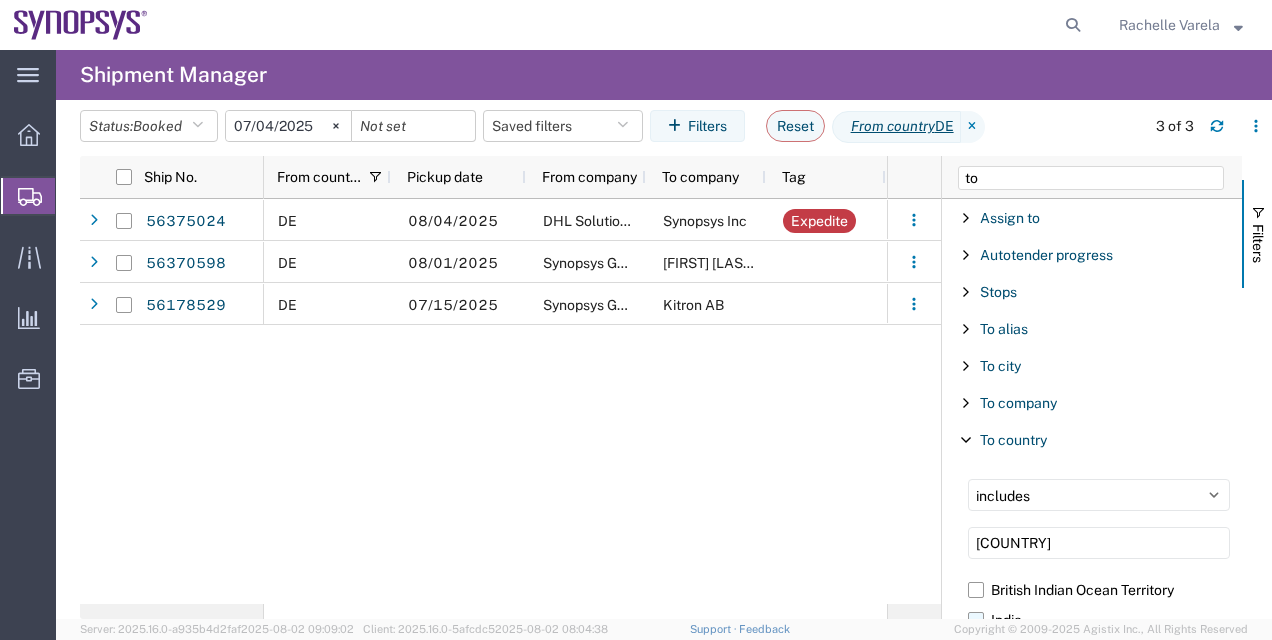 type on "[COUNTRY]" 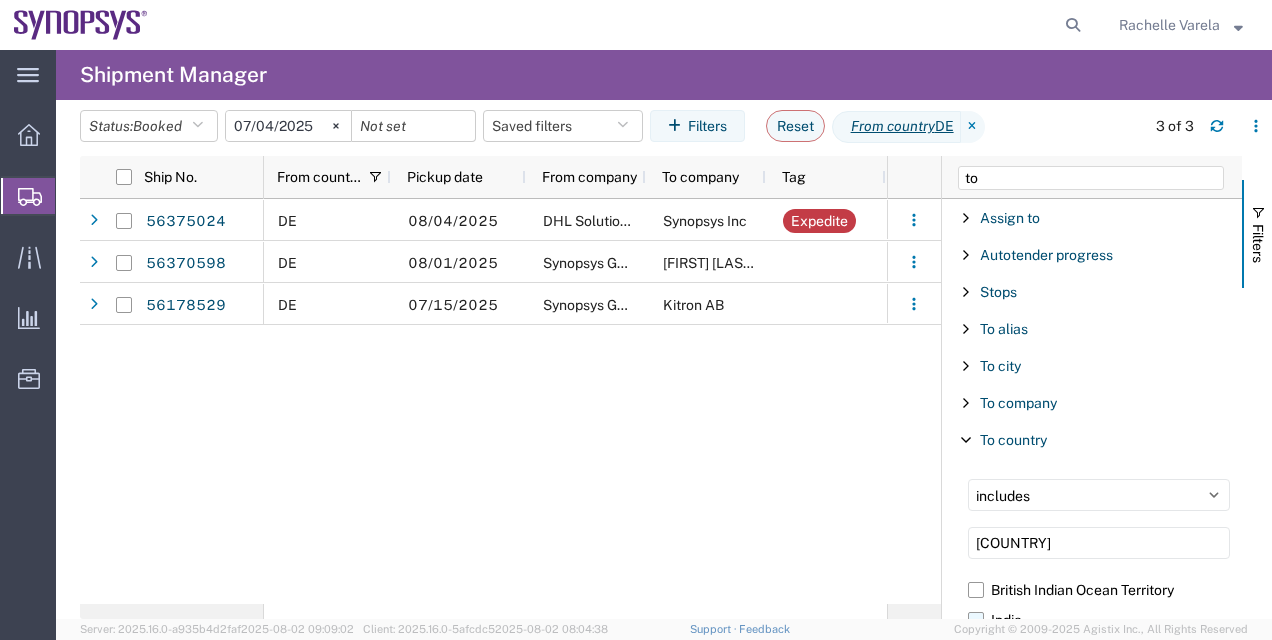 click on "India" at bounding box center [1099, 620] 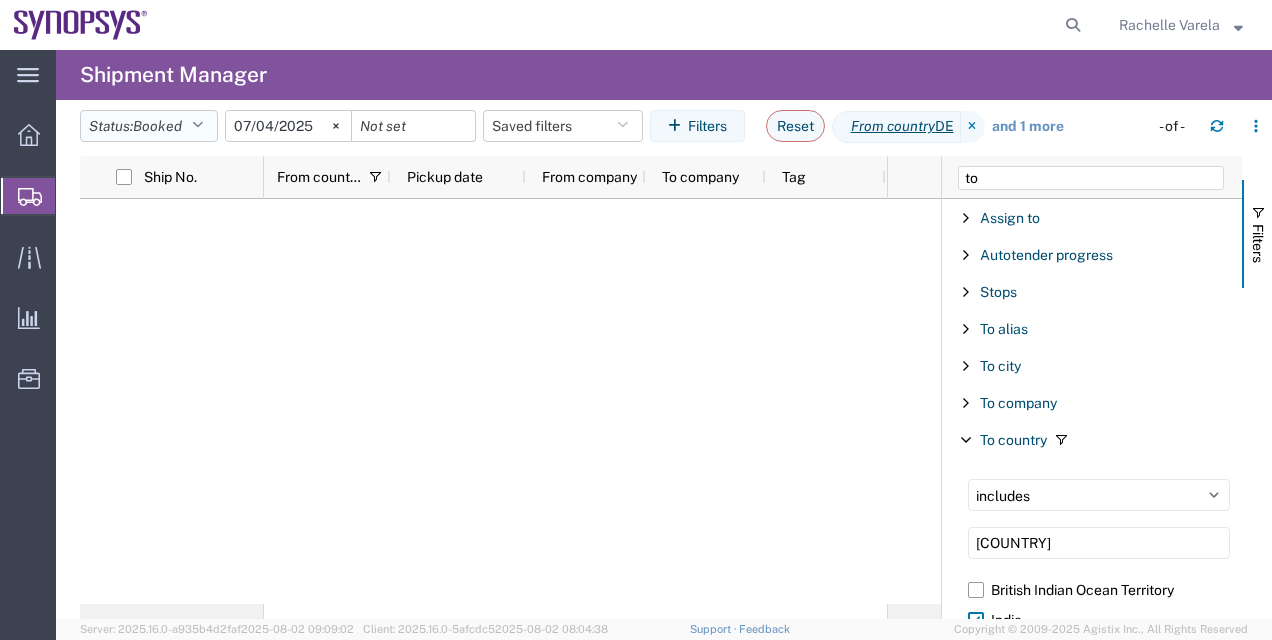 click on "Booked" 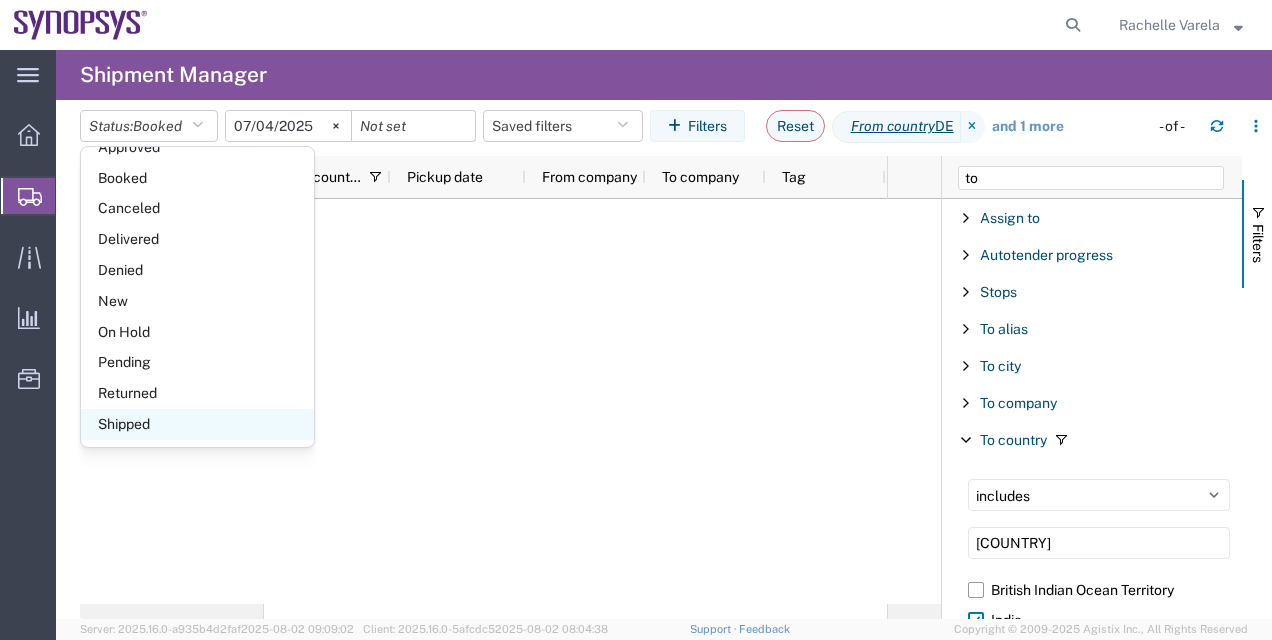 click on "Shipped" 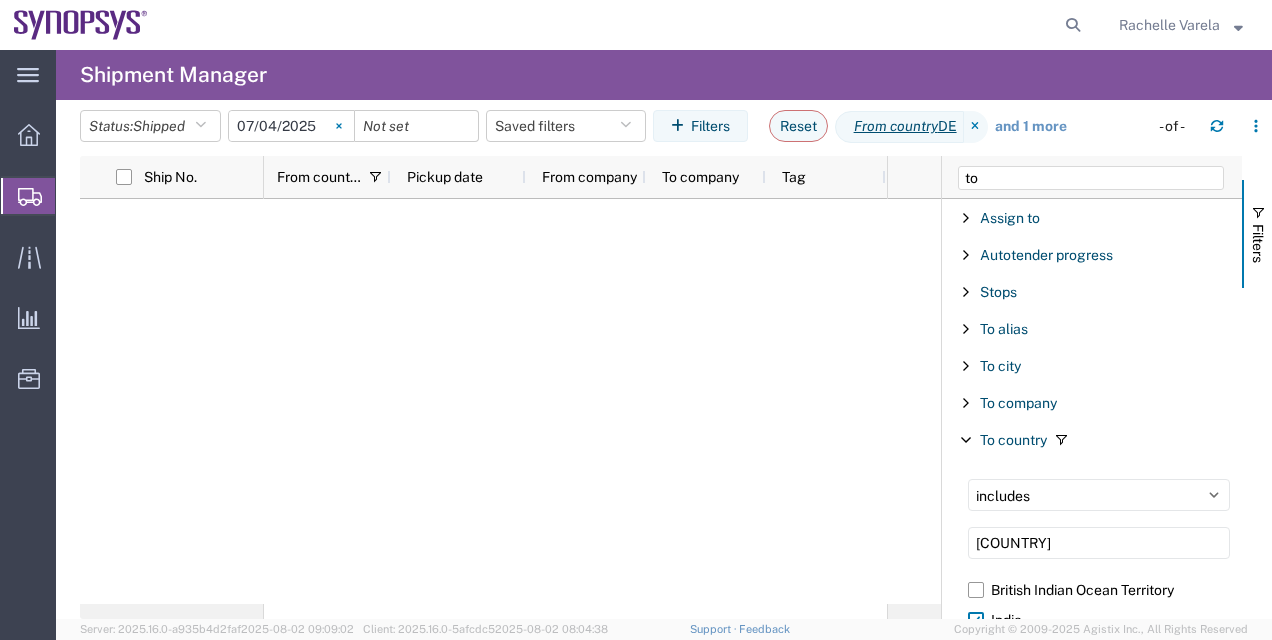 click 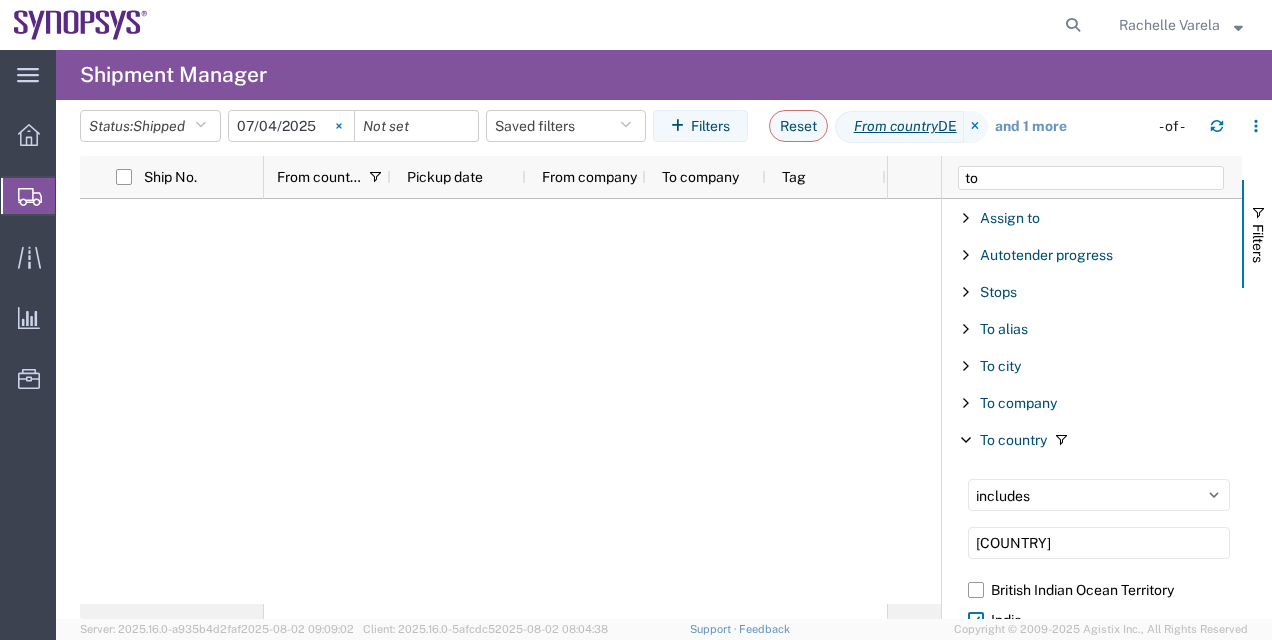 type 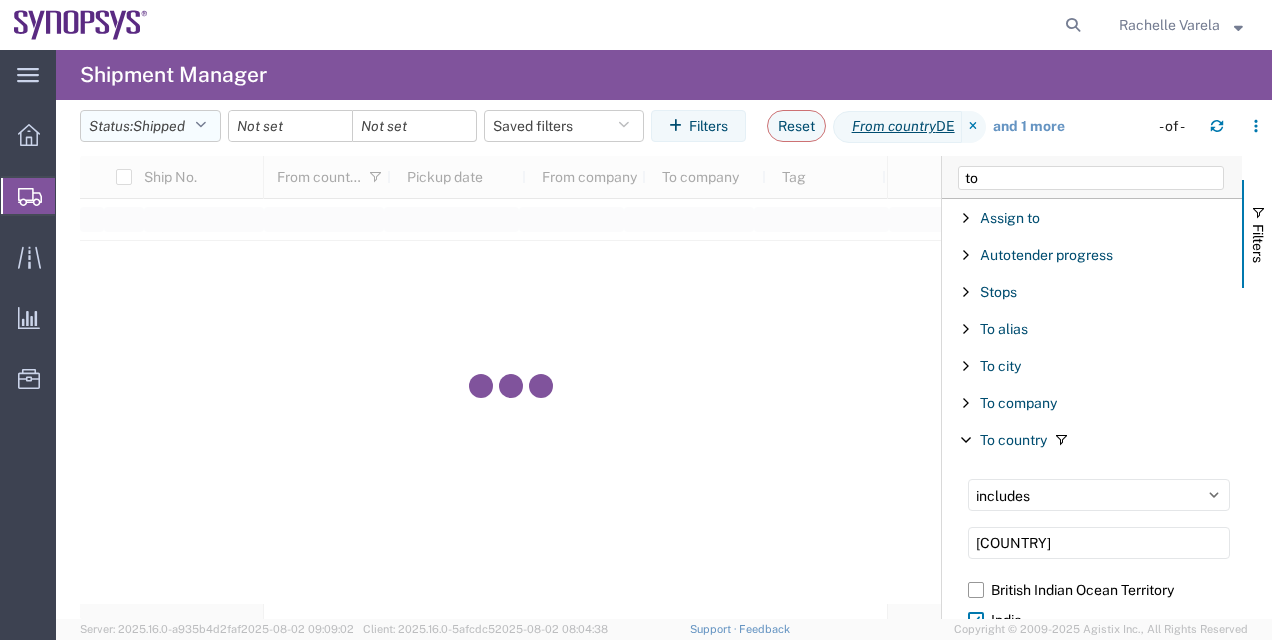click on "Shipped" 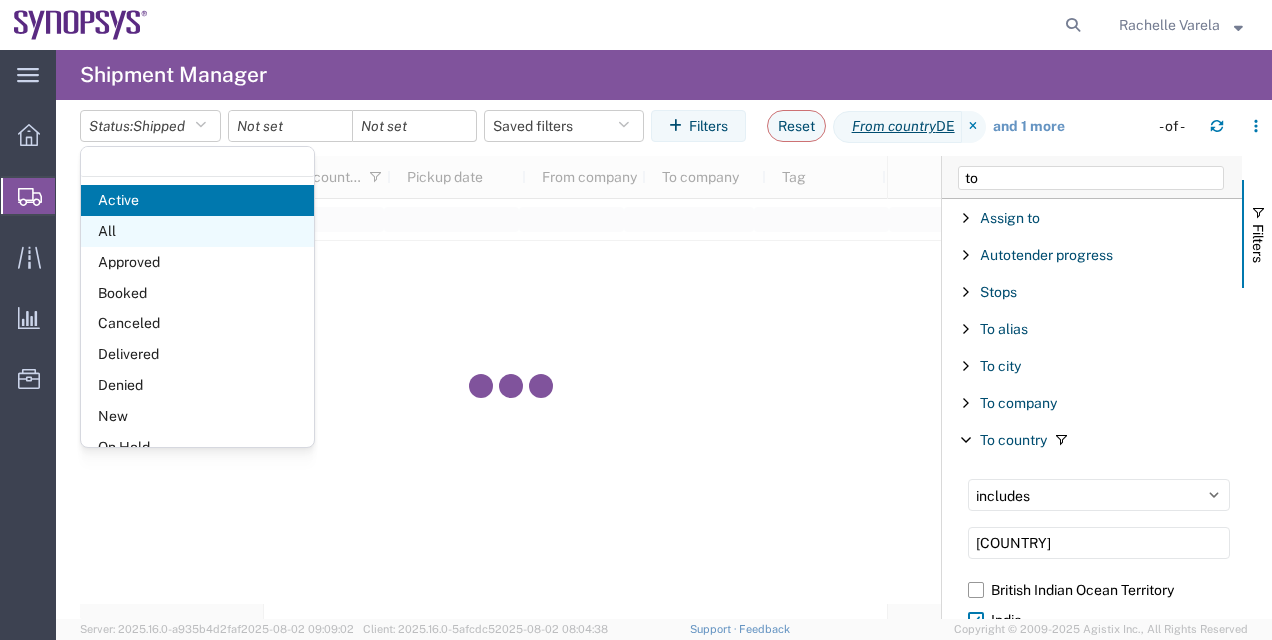 click on "All" 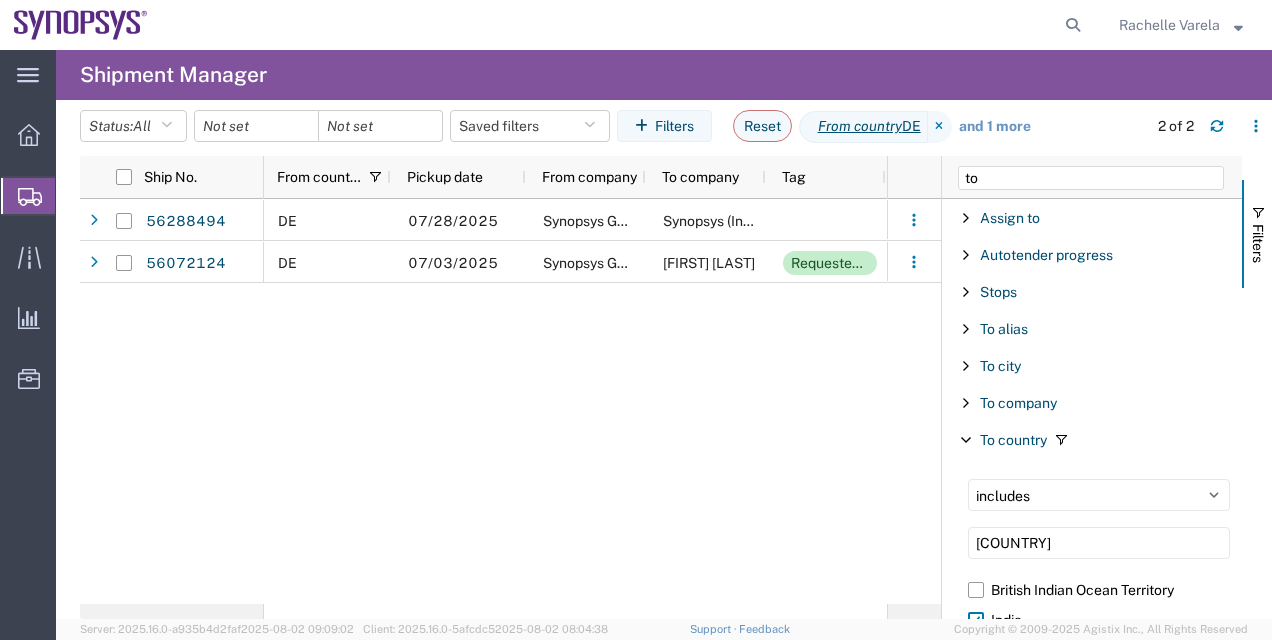 scroll, scrollTop: 0, scrollLeft: 144, axis: horizontal 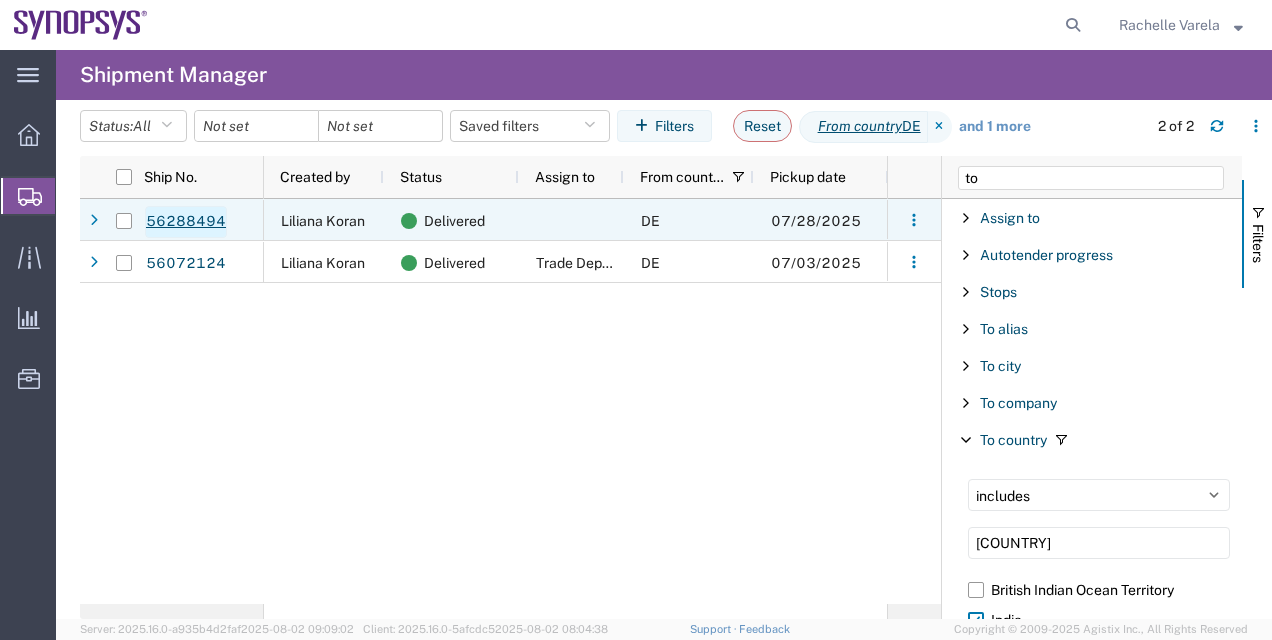 click on "56288494" 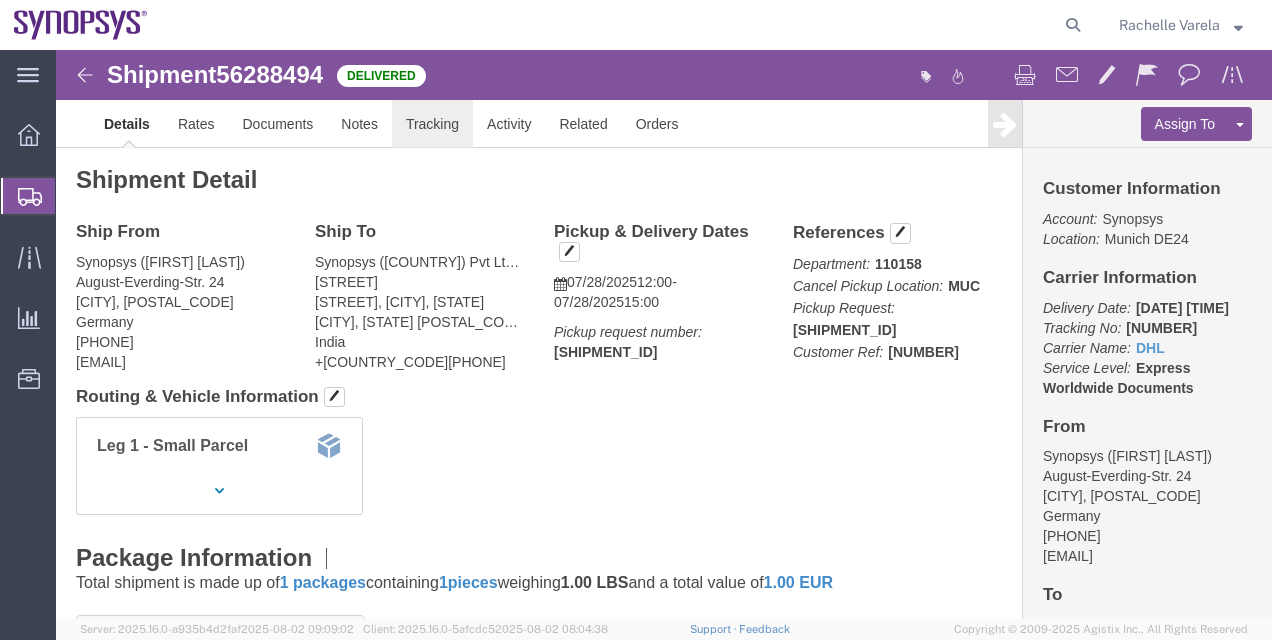 click on "Tracking" 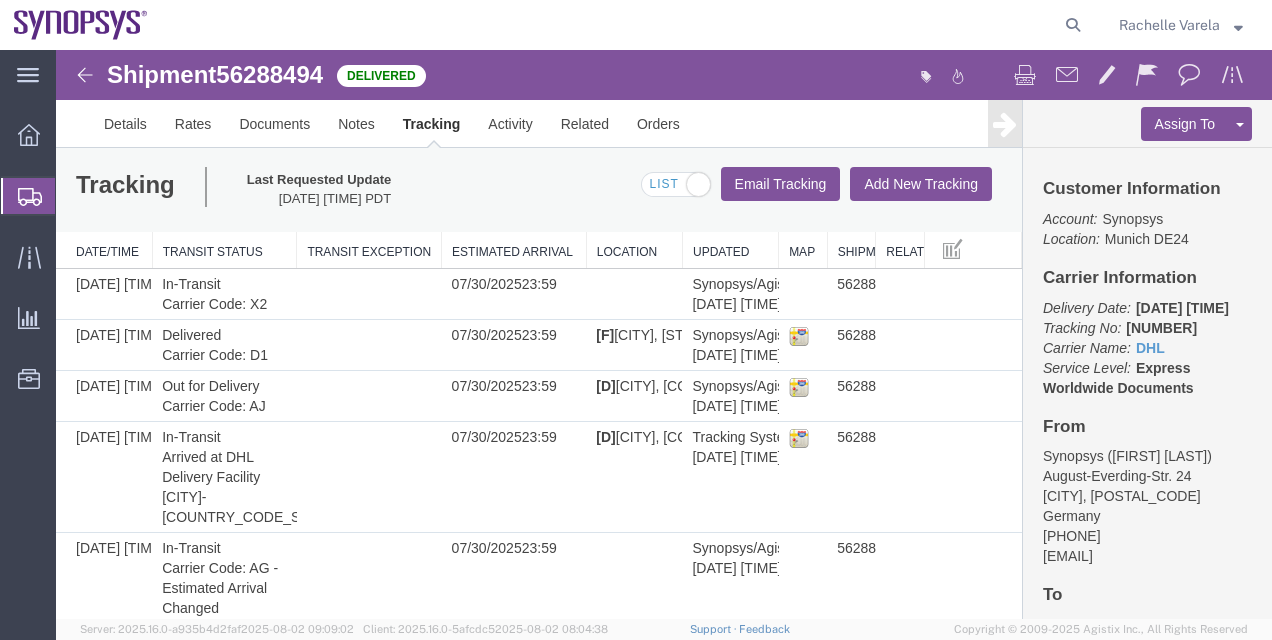 click on "[NUMBER]" at bounding box center (1161, 328) 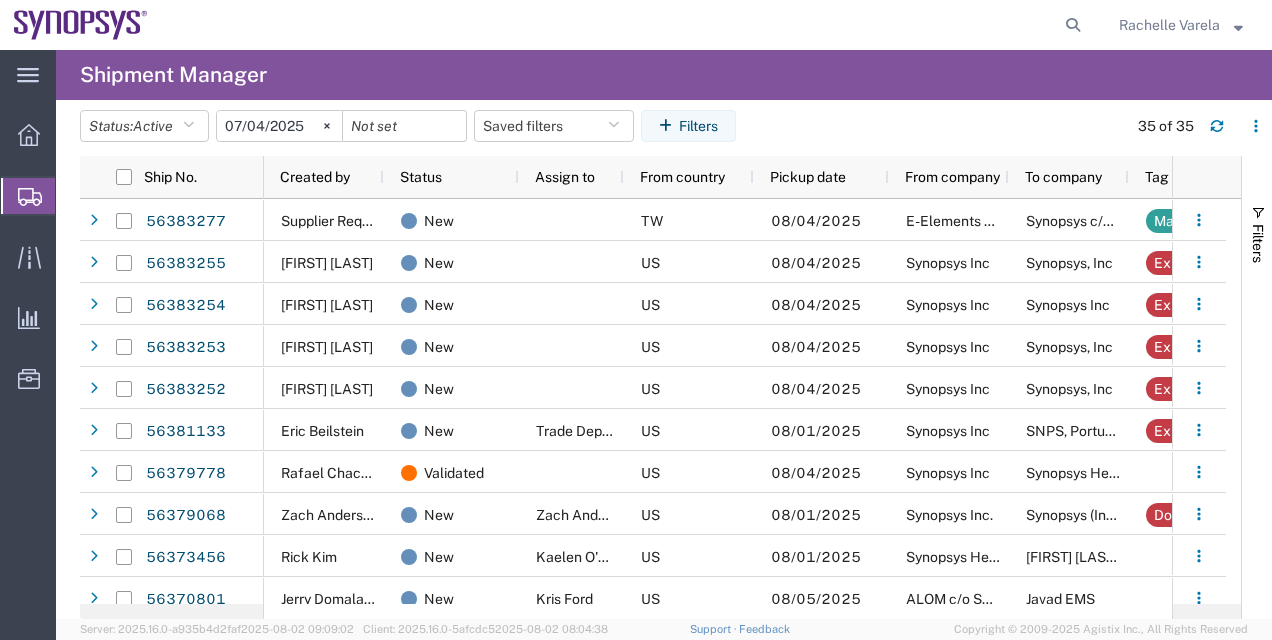 scroll, scrollTop: 35, scrollLeft: 0, axis: vertical 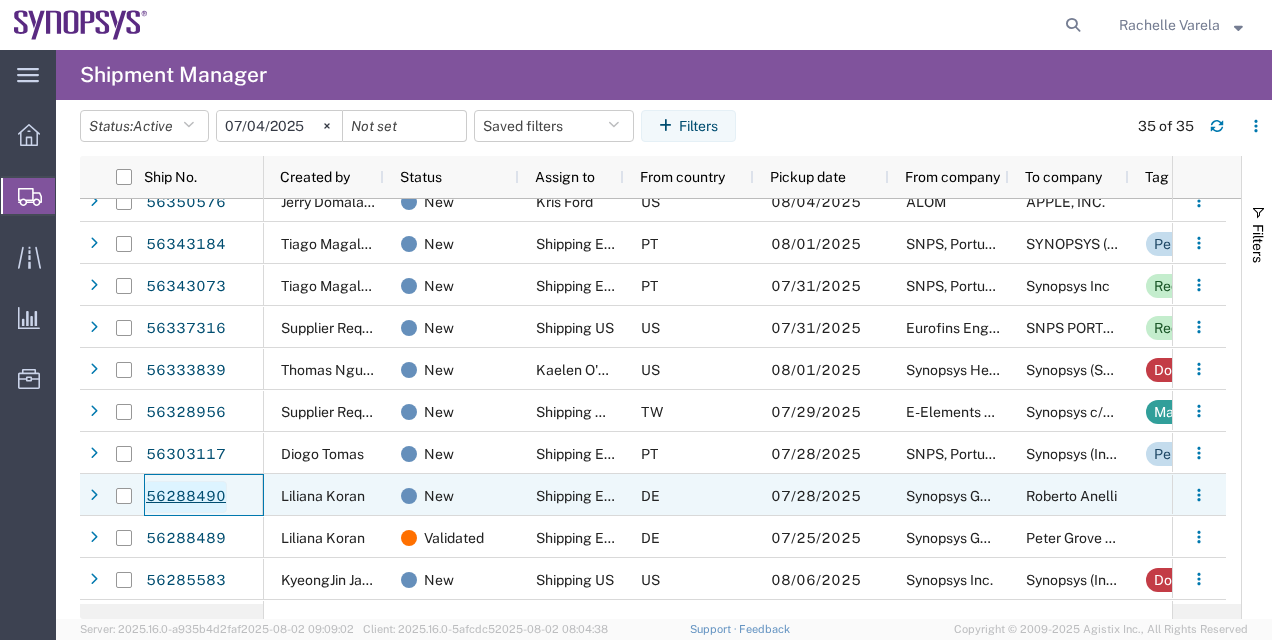 click on "56288490" 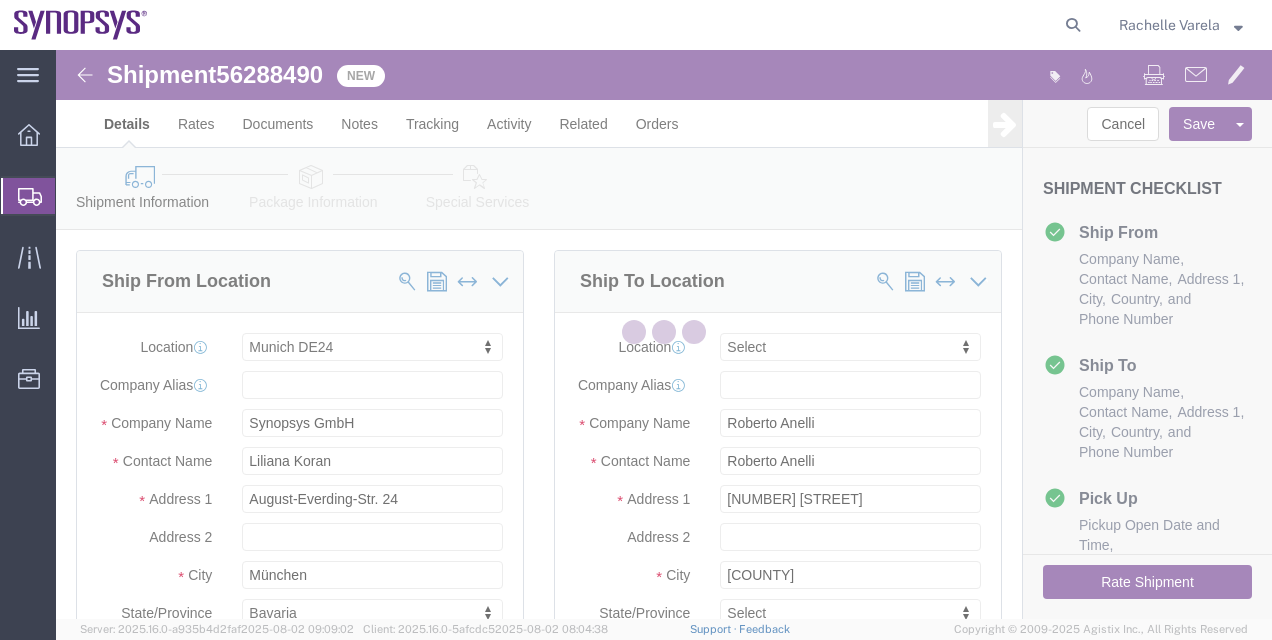 select on "71411" 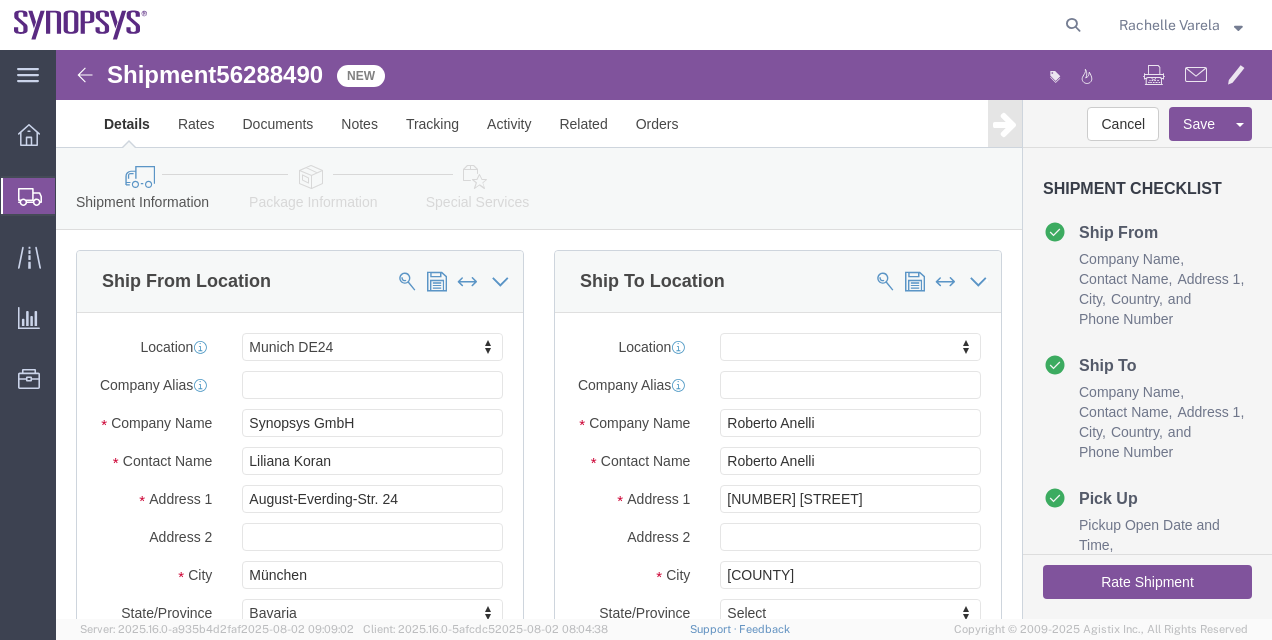 click on "Package Information" 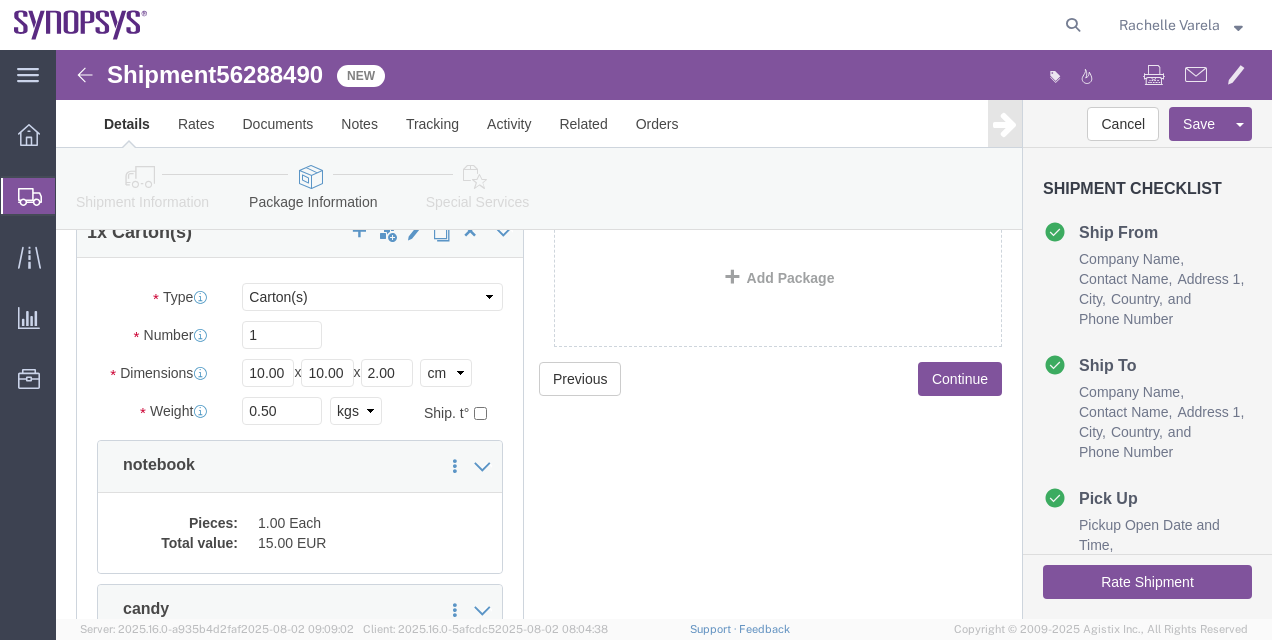 click on "Shipment  56288490   New" 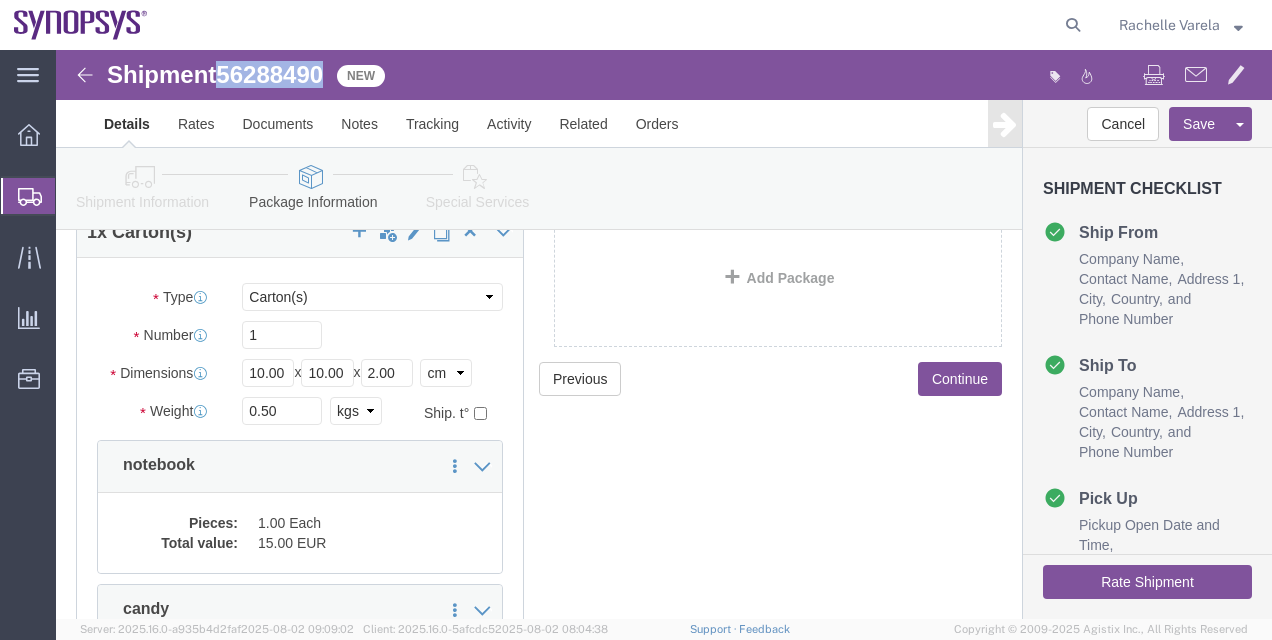 click on "Shipment  56288490   New" 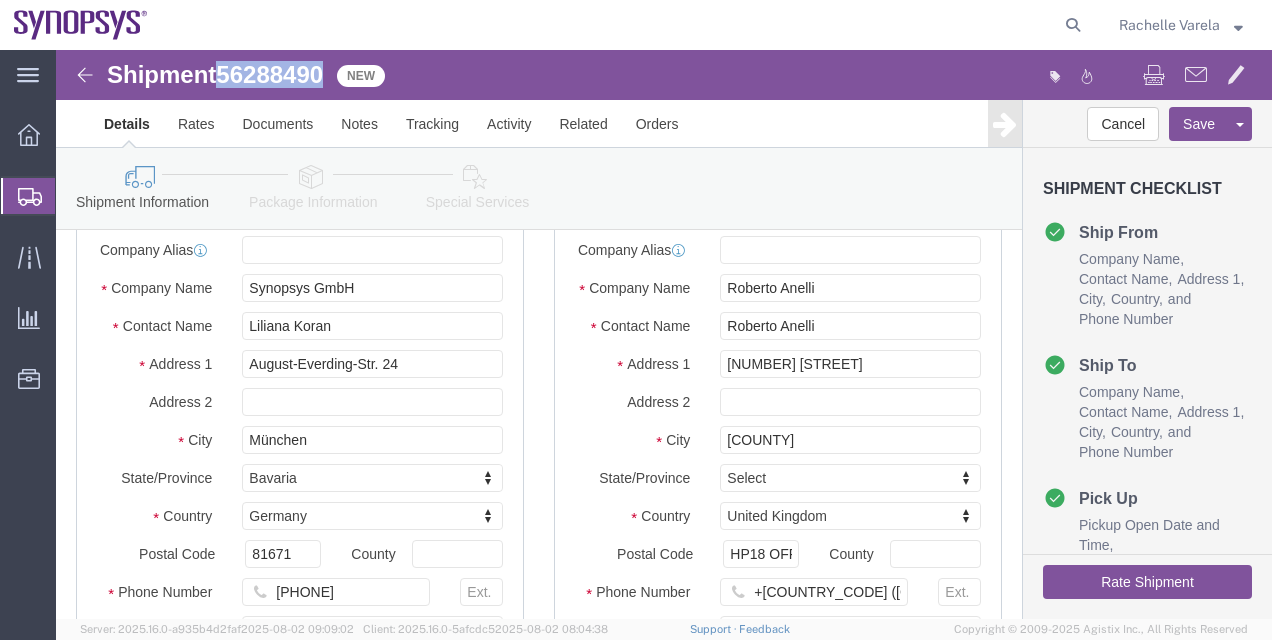 click on "56288490" 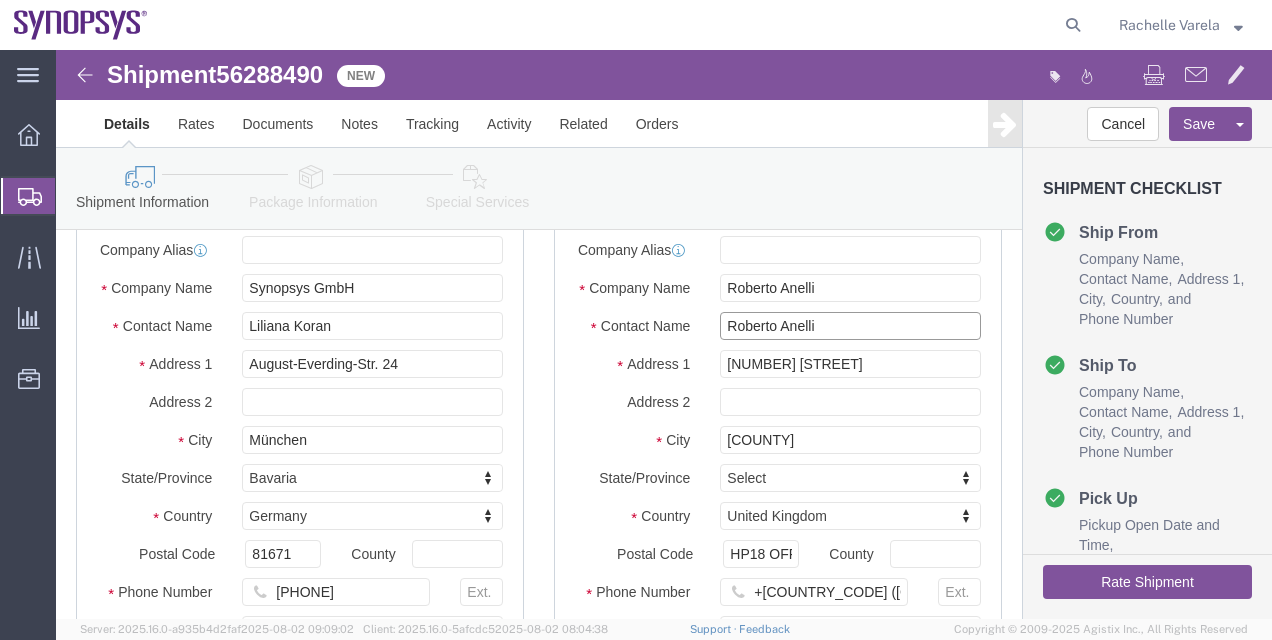 click on "Roberto Anelli" 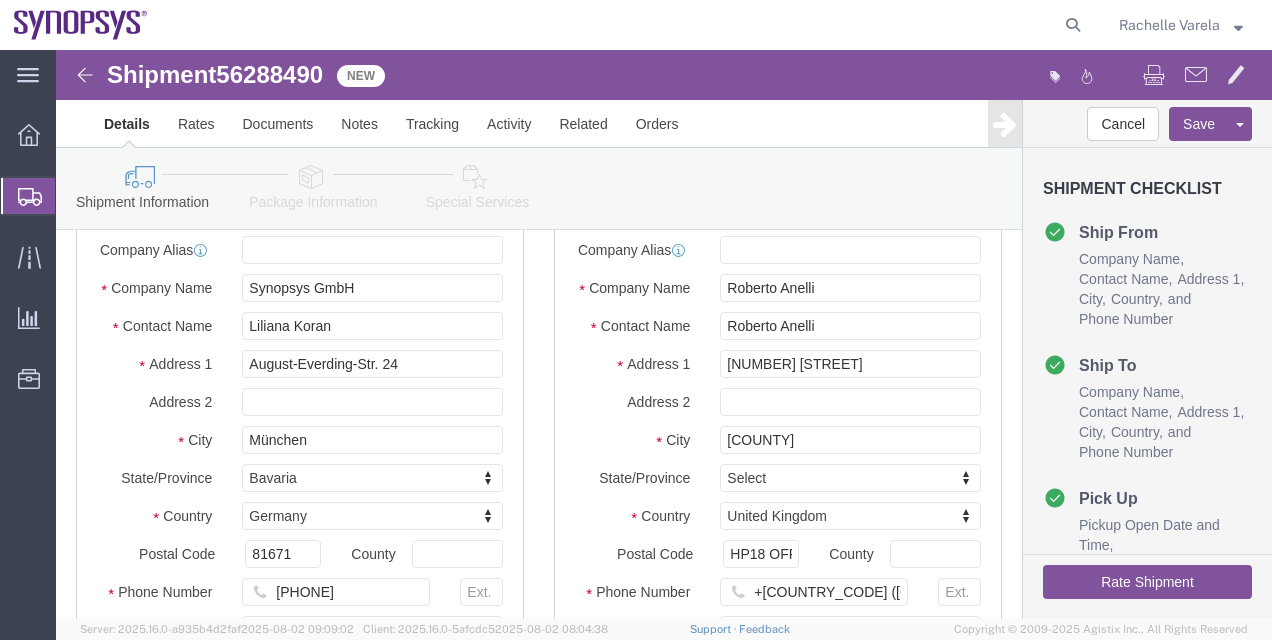 click on "Shipment Manager" 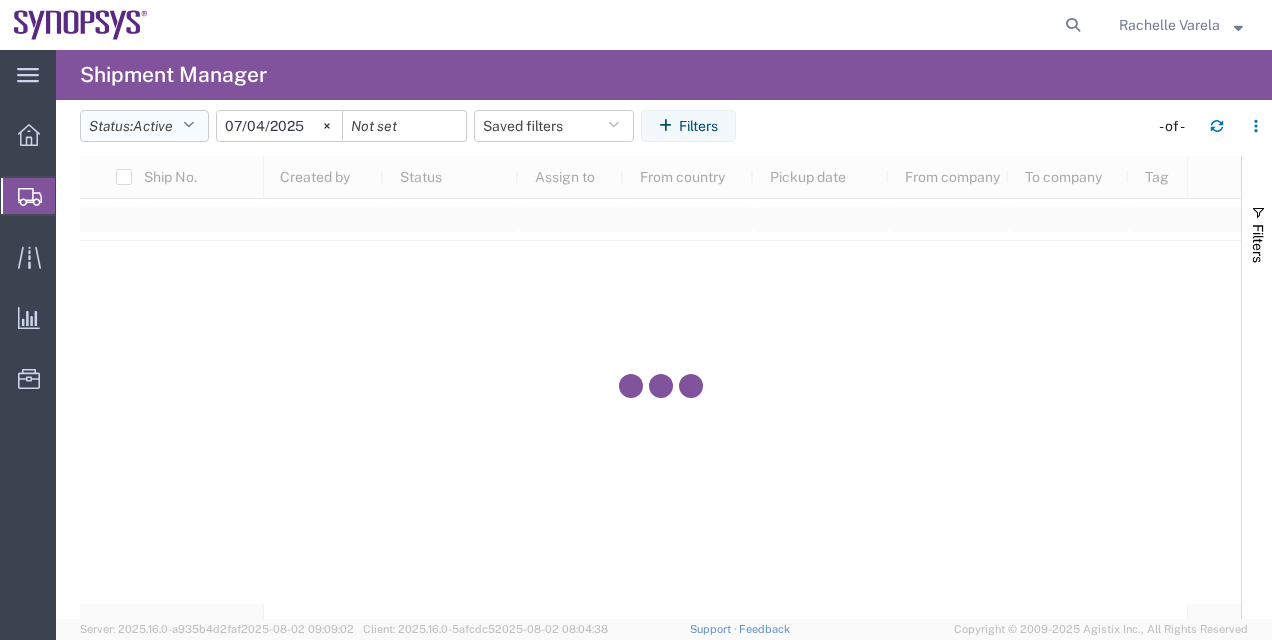 click on "Status:  Active" 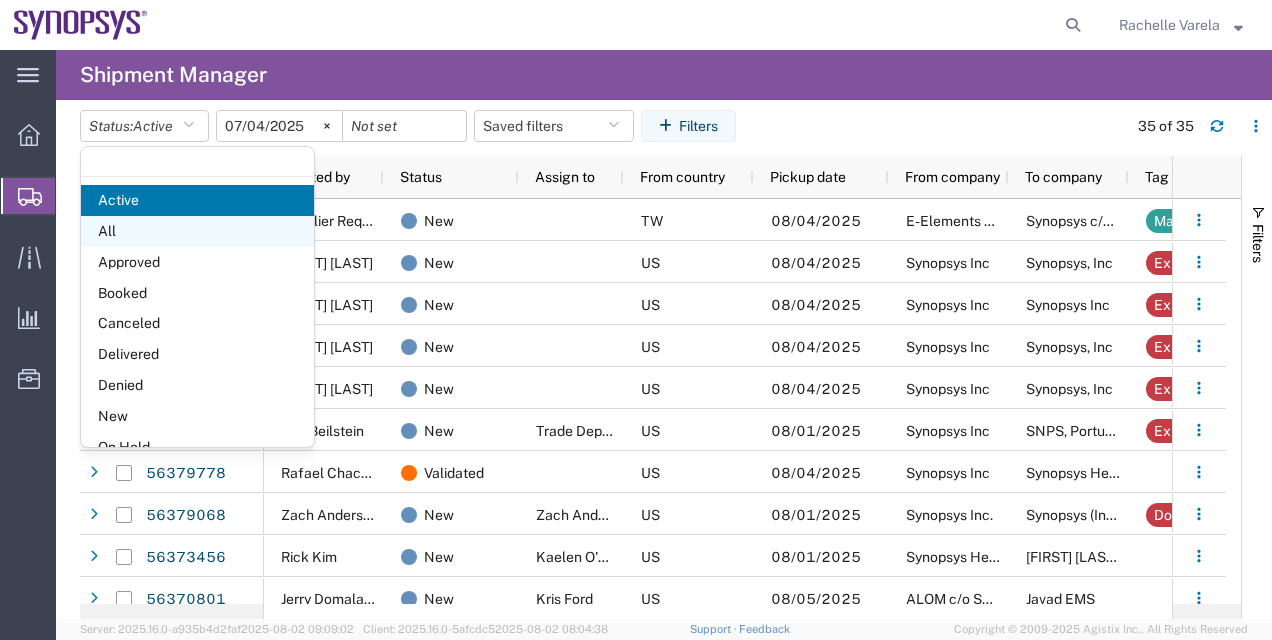 click on "All" 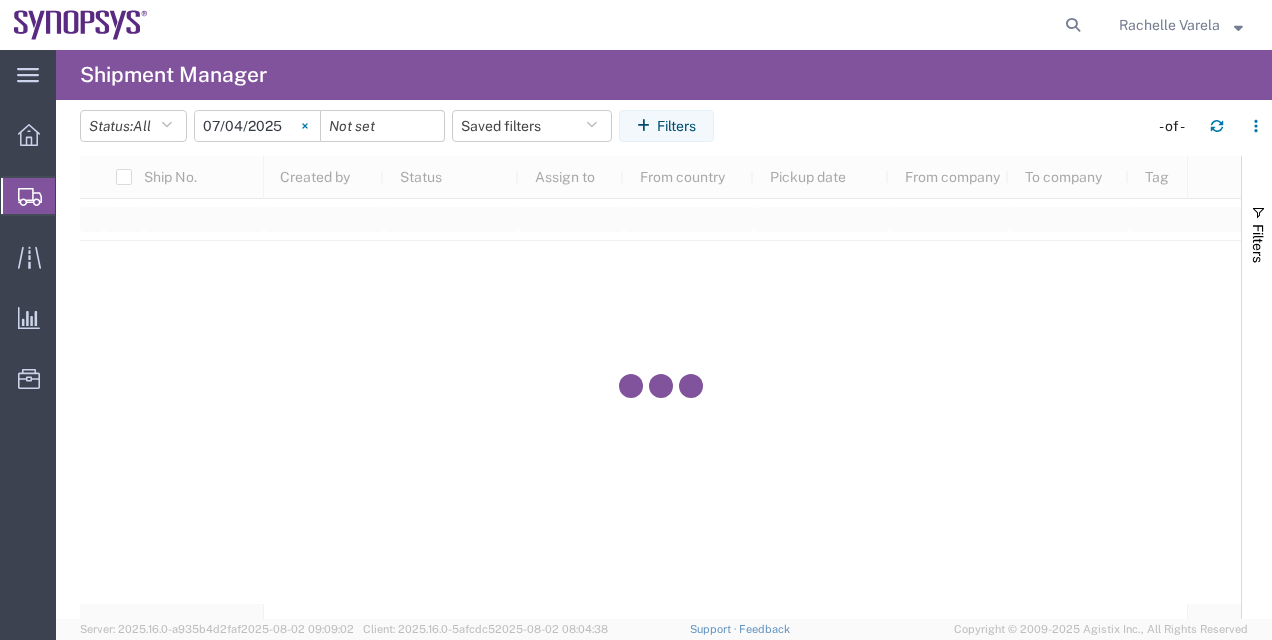 click 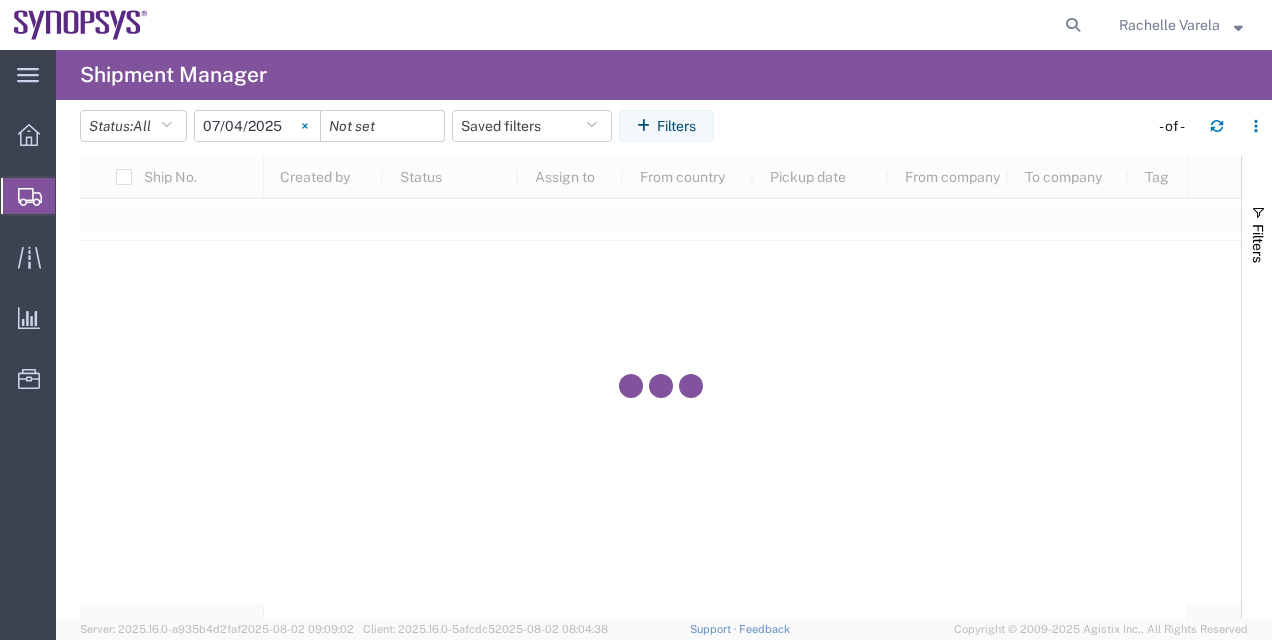type 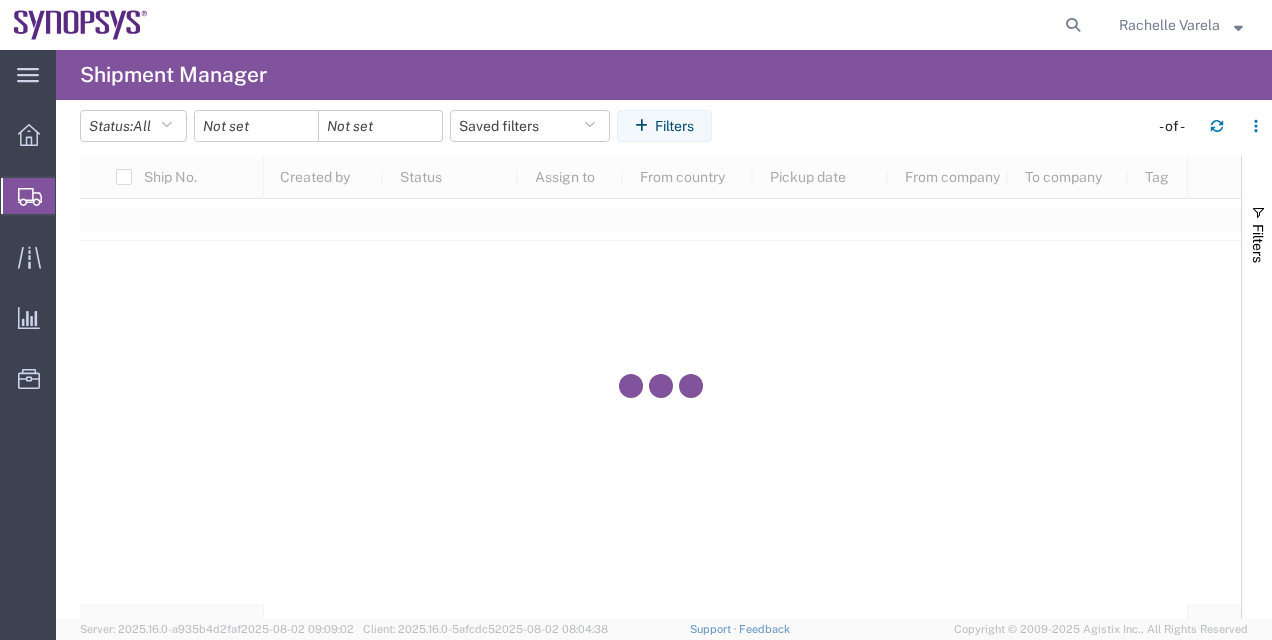 click on "Status:  All Active All Approved Booked Canceled Delivered Denied New On Hold Pending Returned Shipped  Saved filters   Filters  - of -" 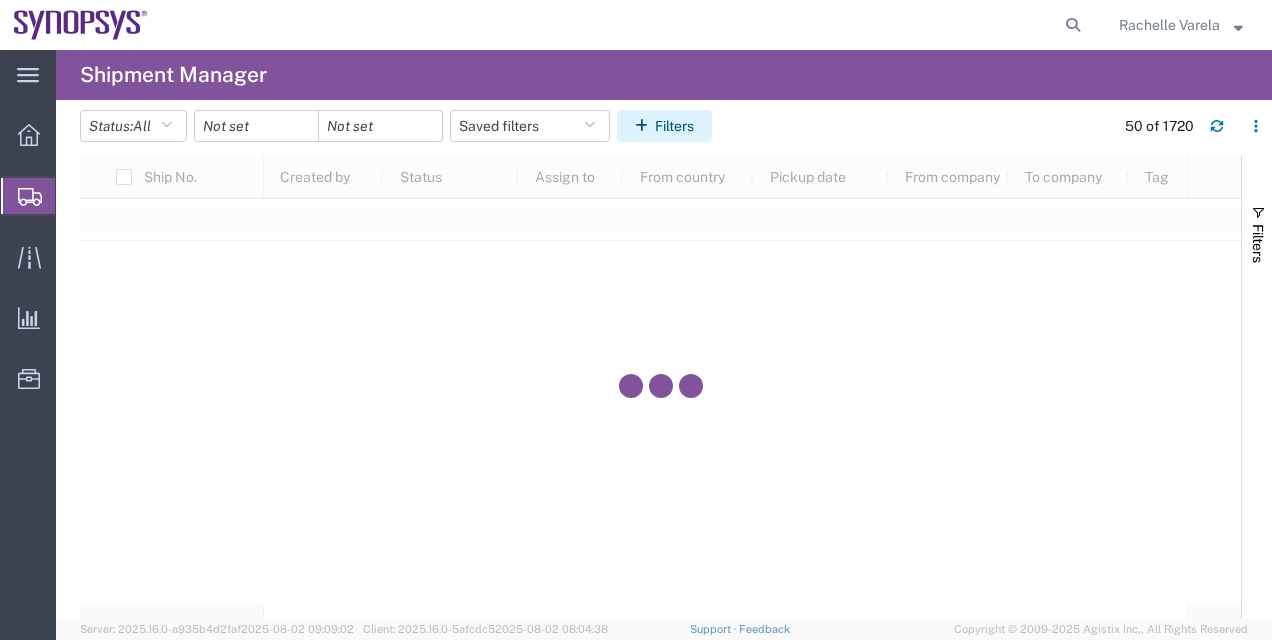 click on "Filters" 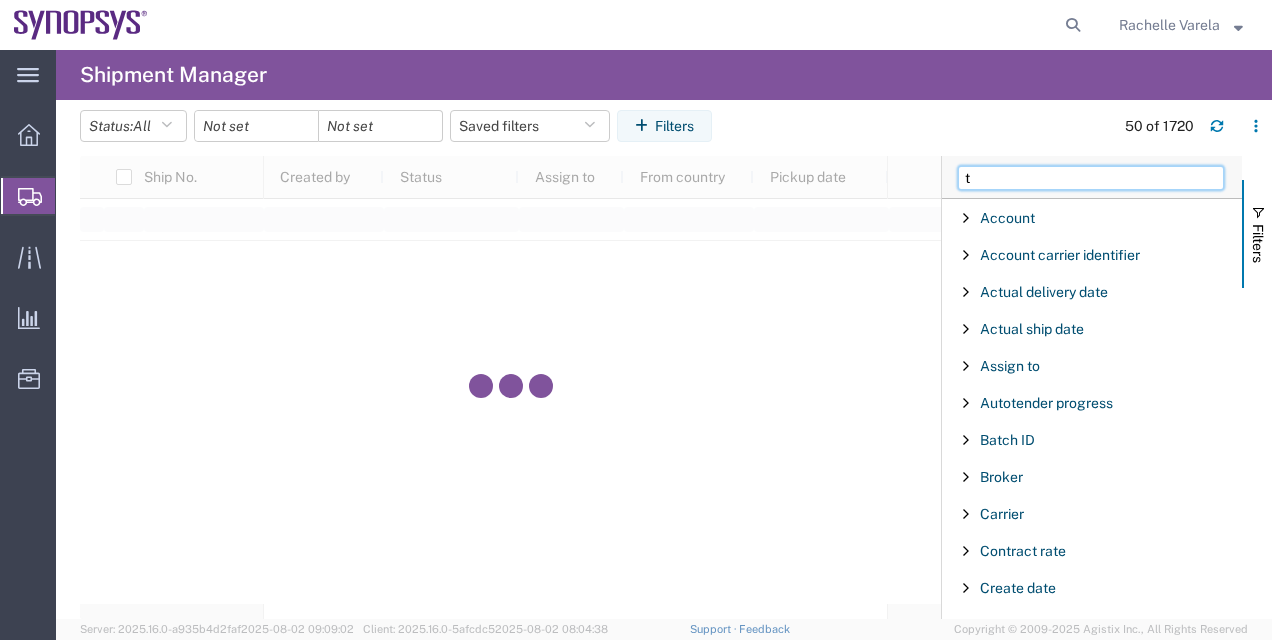 click on "t" at bounding box center (1091, 178) 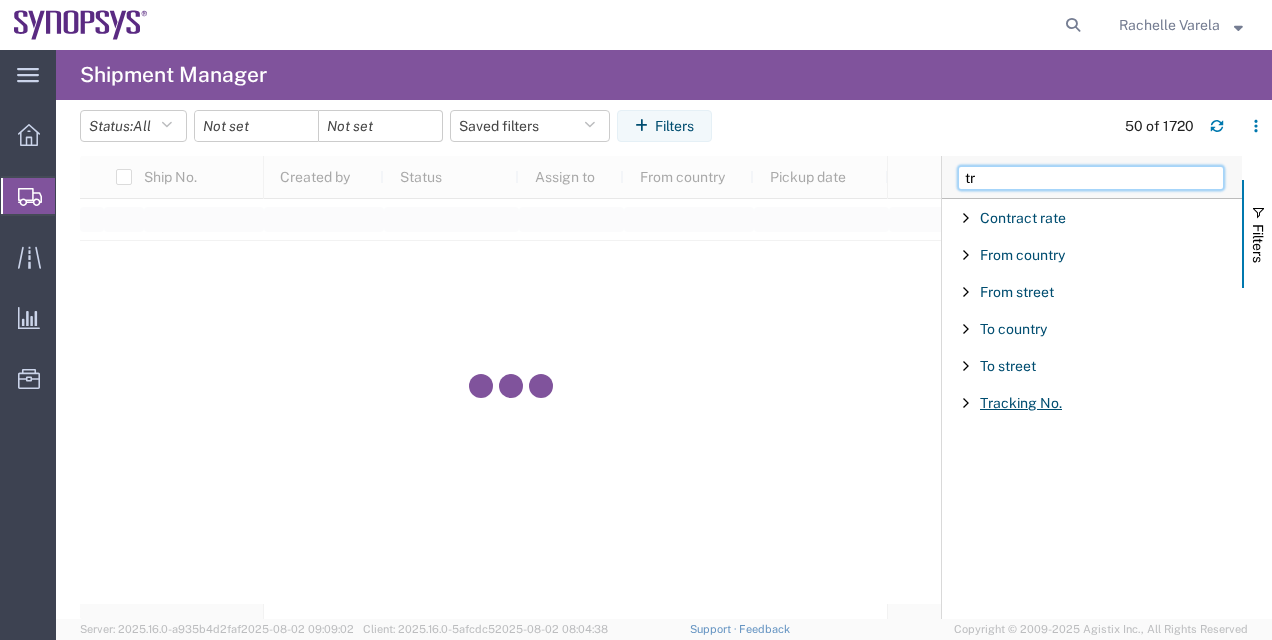 type on "tr" 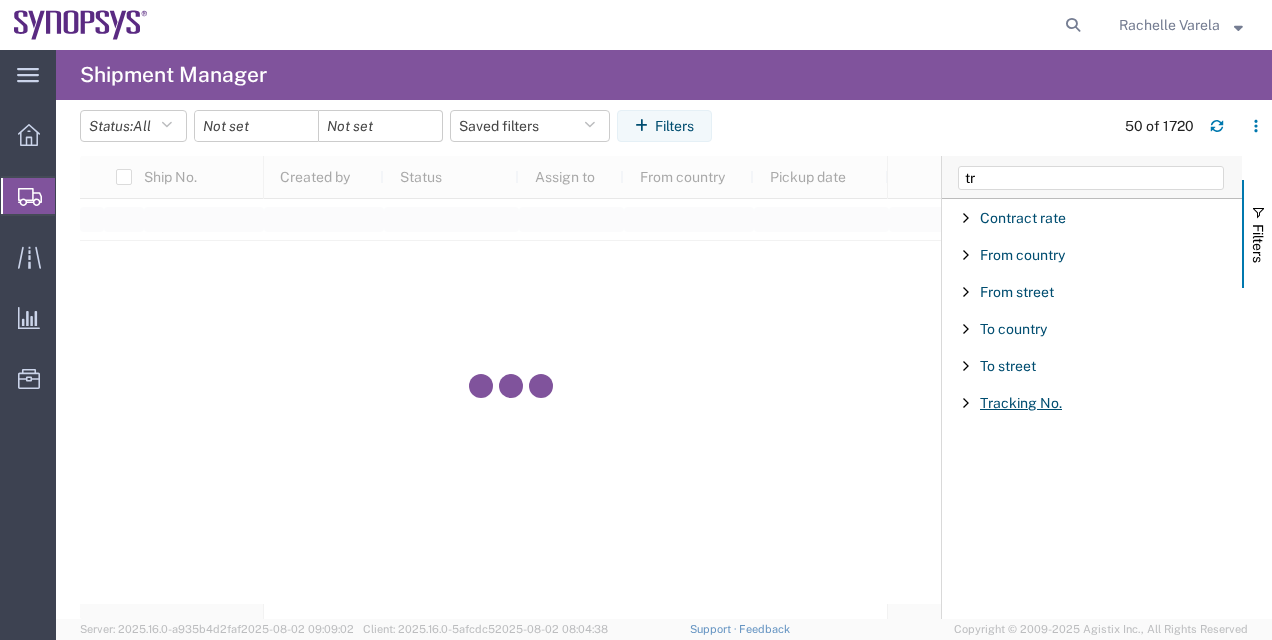 click on "Tracking No." at bounding box center [1021, 403] 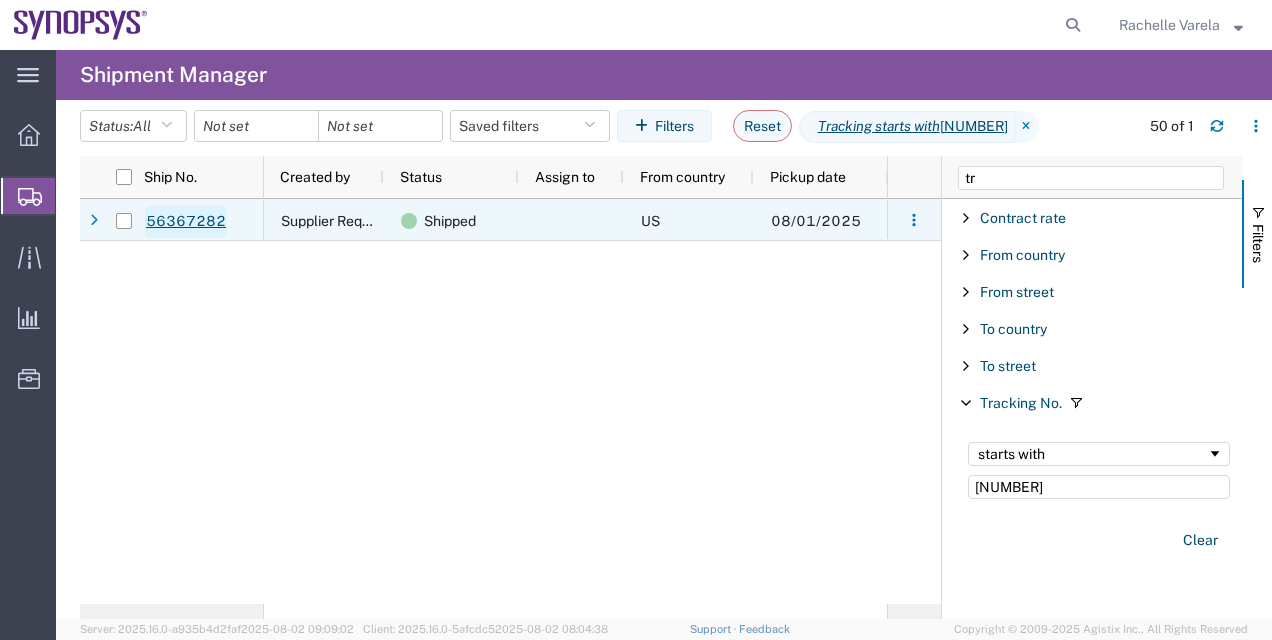 type on "[NUMBER]" 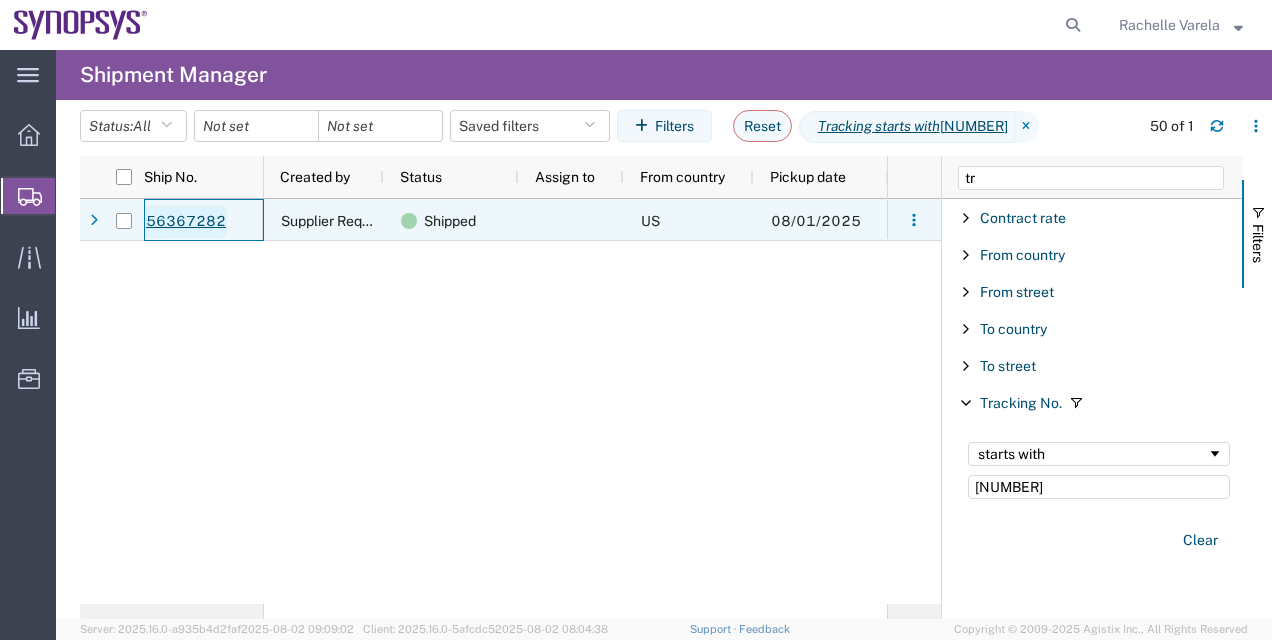 click on "56367282" 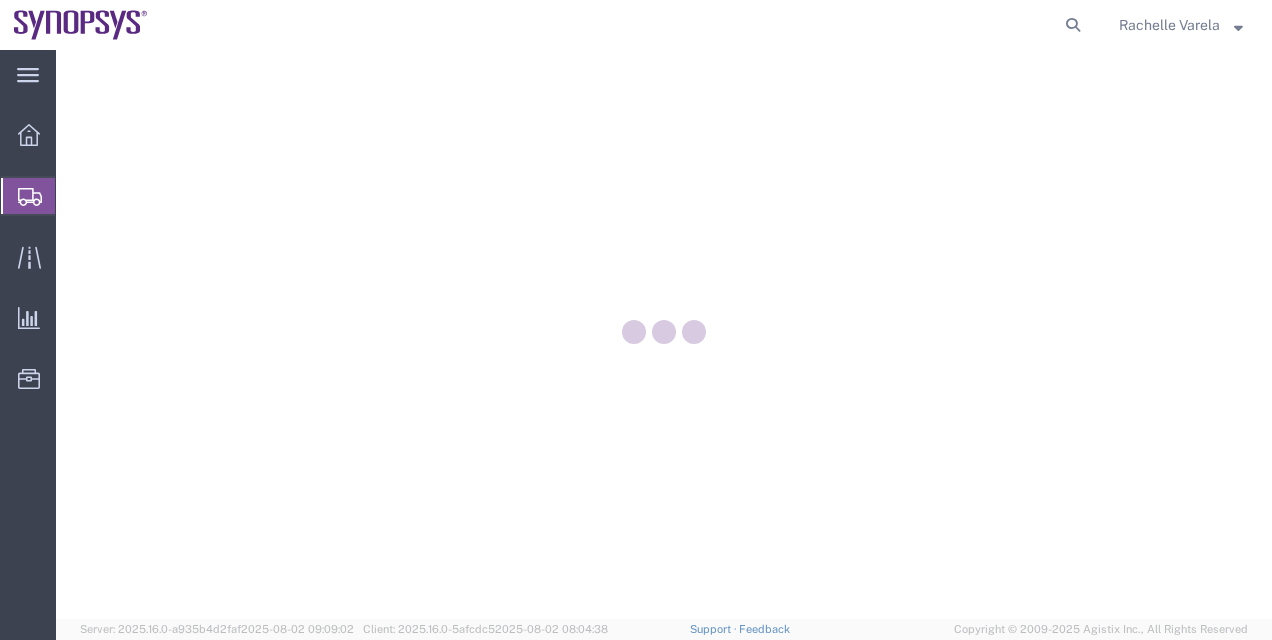 scroll, scrollTop: 0, scrollLeft: 0, axis: both 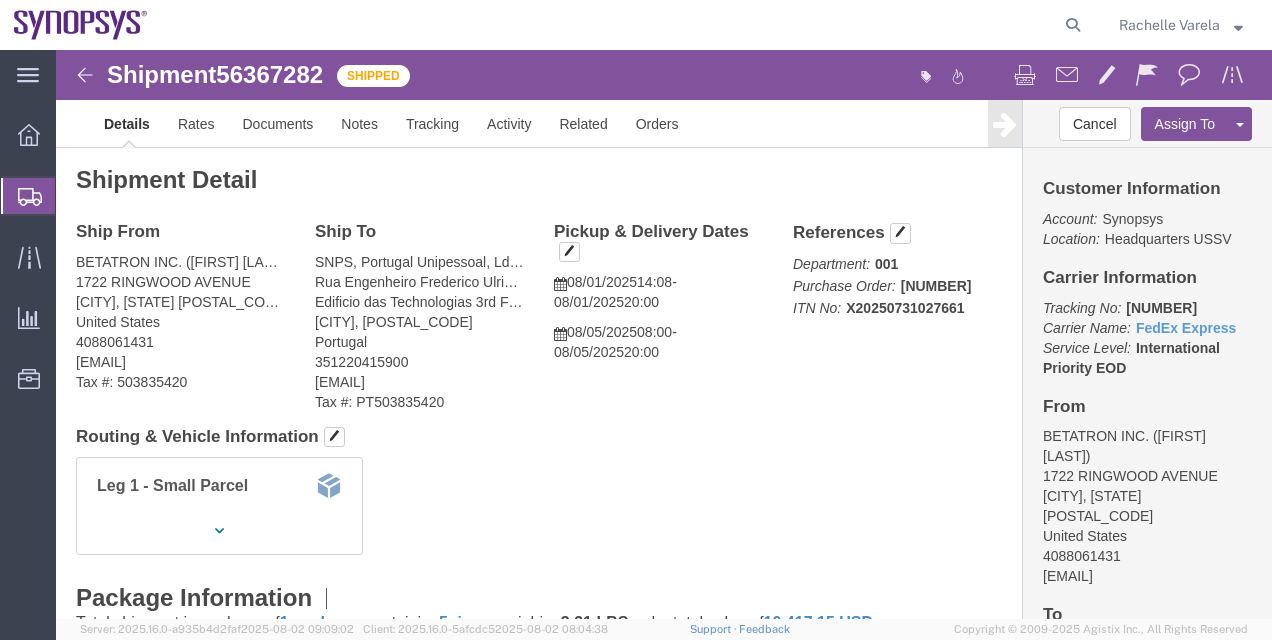 click on "56367282" 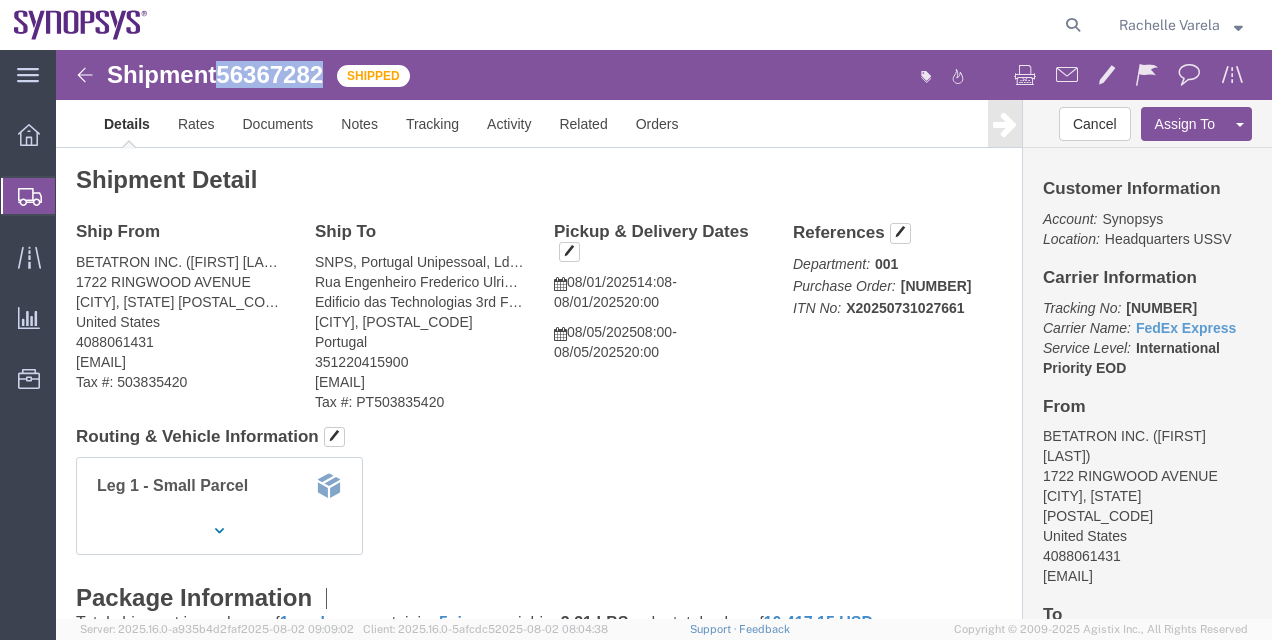 drag, startPoint x: 303, startPoint y: 75, endPoint x: 247, endPoint y: 25, distance: 75.073296 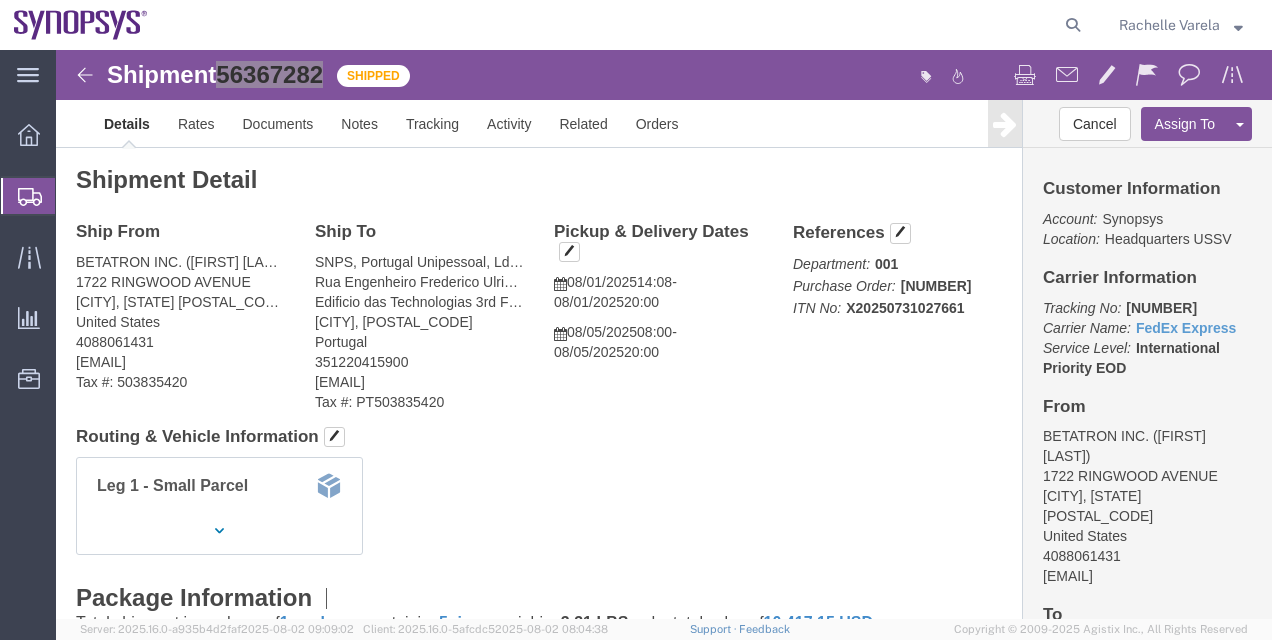 click on "Shipment Manager" 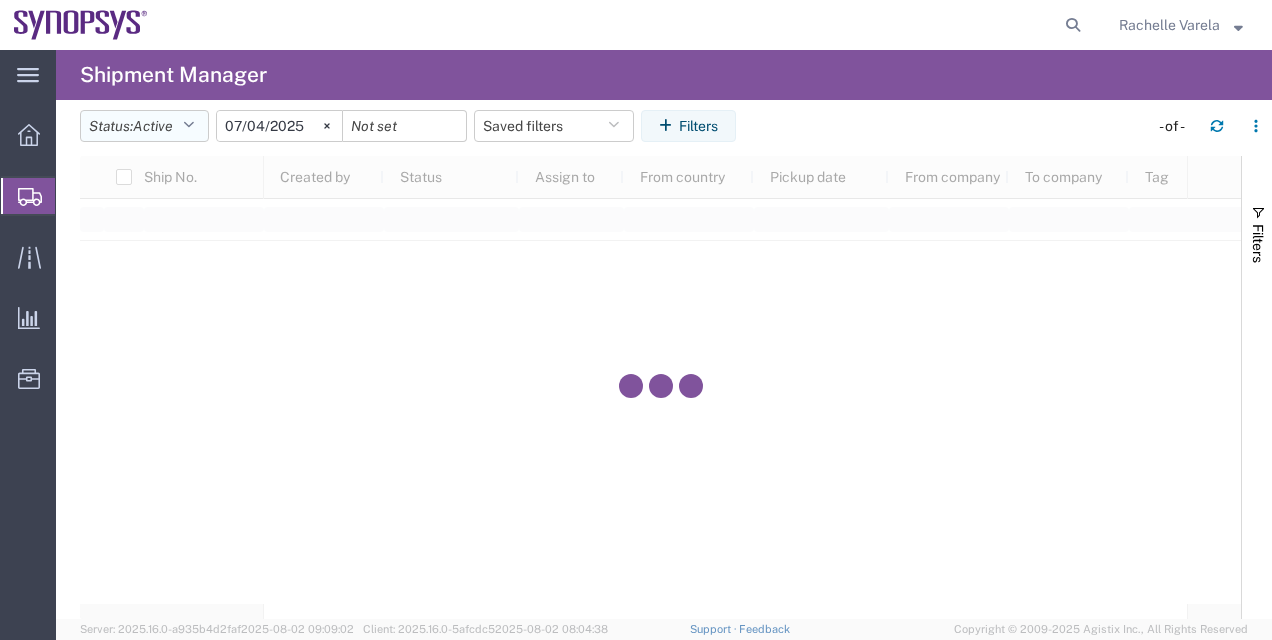 click 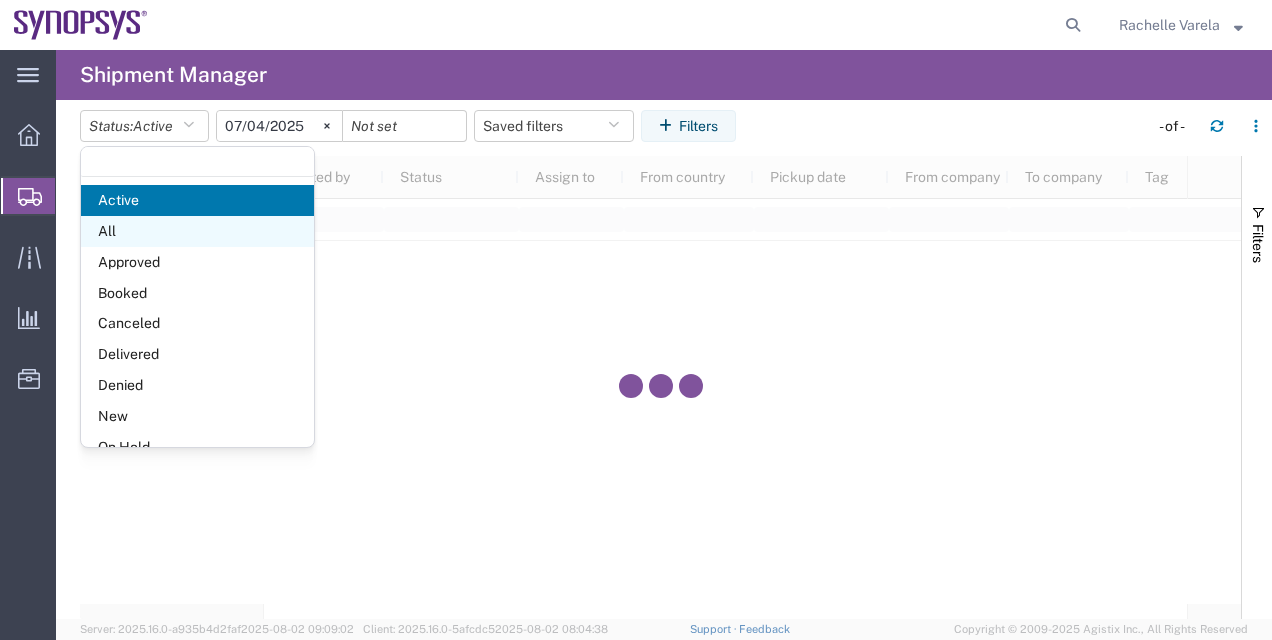 click on "All" 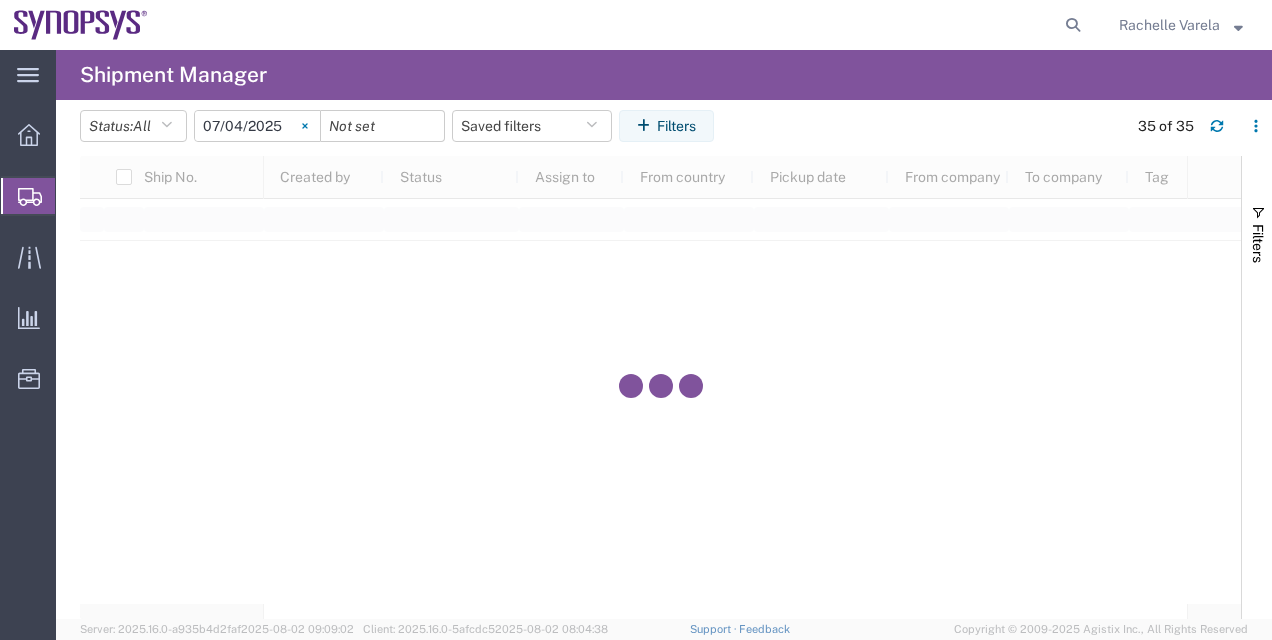 click at bounding box center [305, 126] 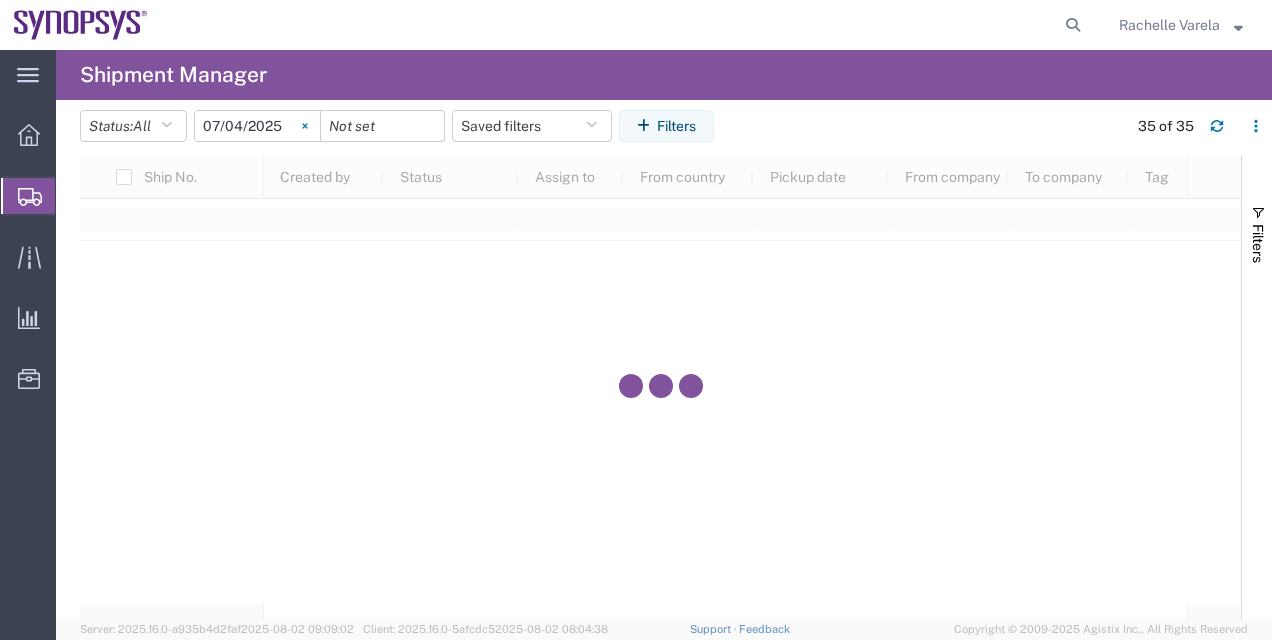 type 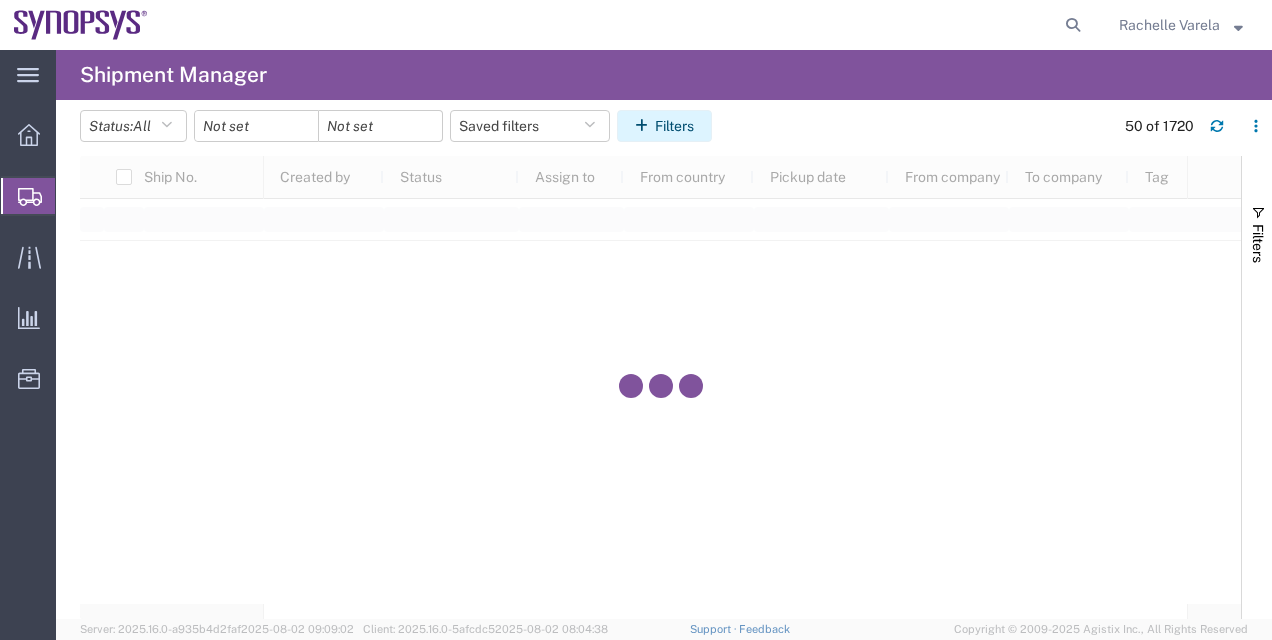 click on "Filters" 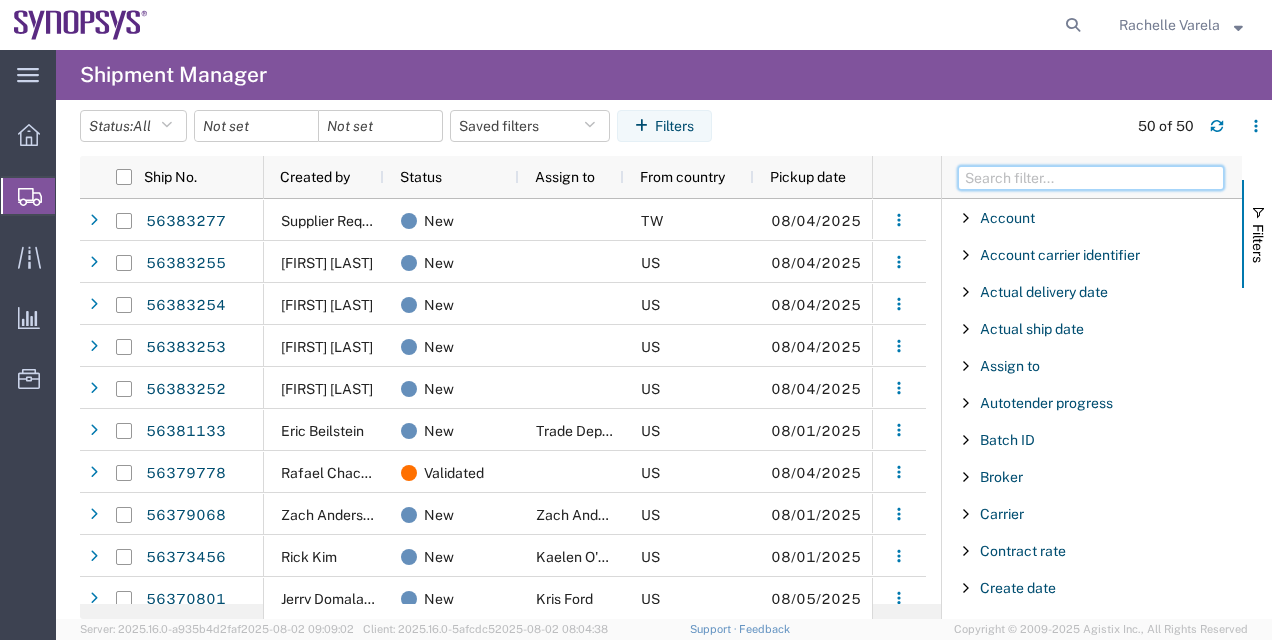 click at bounding box center [1091, 178] 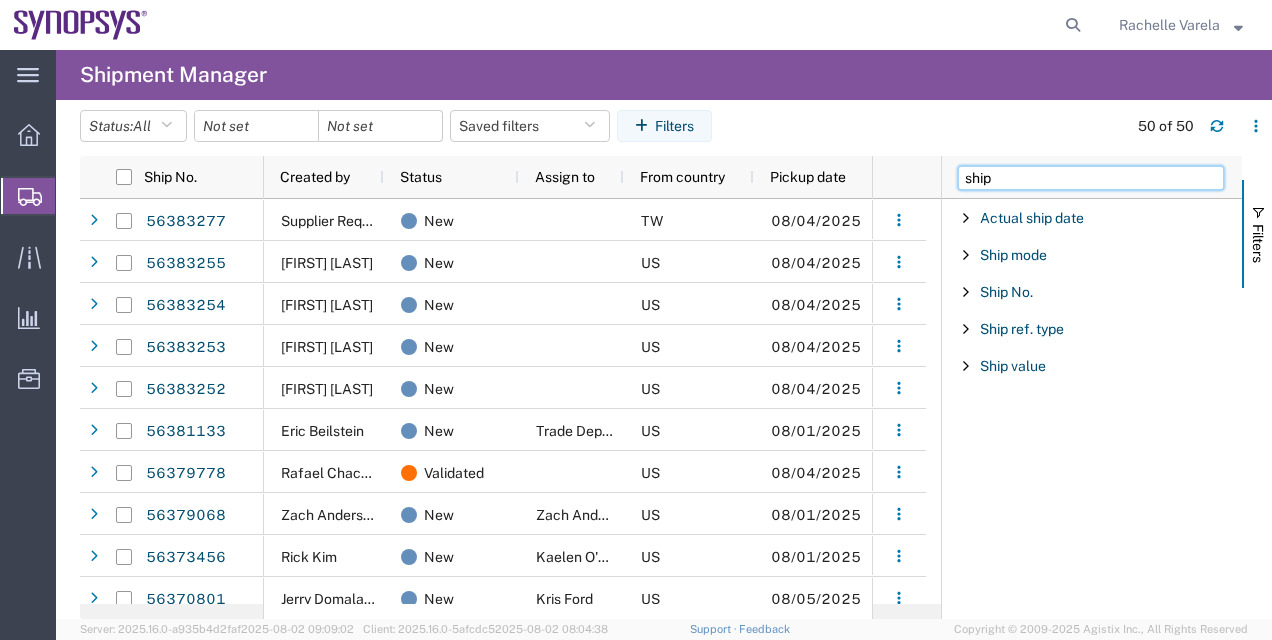 type on "ship" 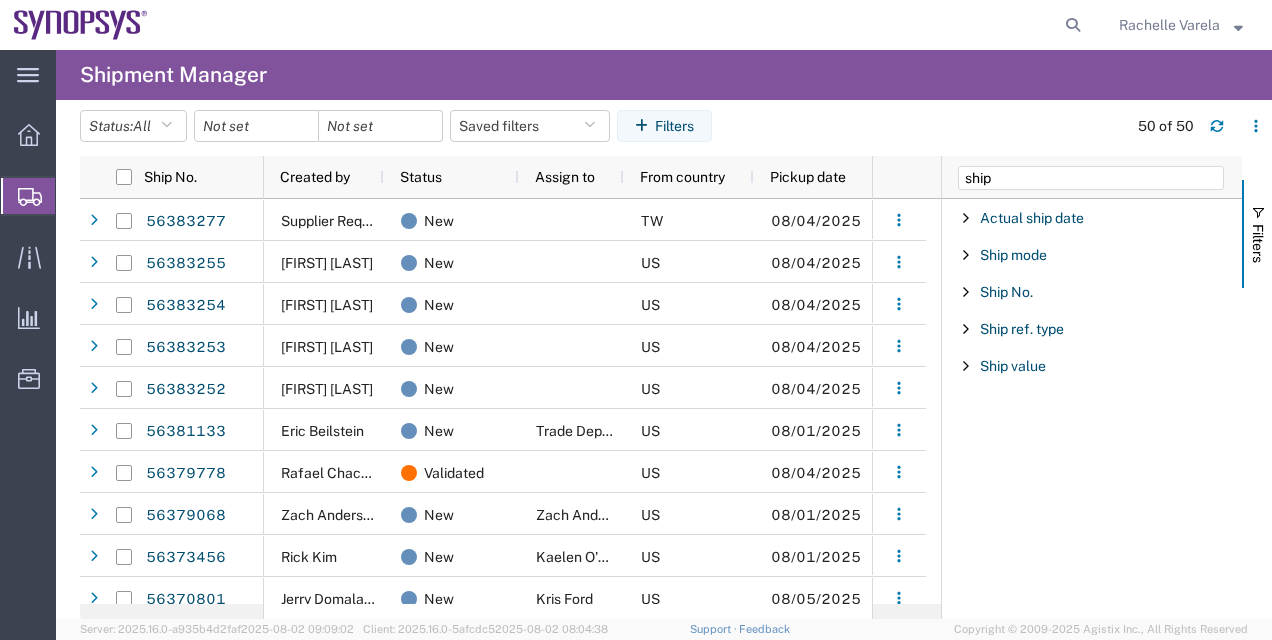 click on "Ship No." at bounding box center (1092, 292) 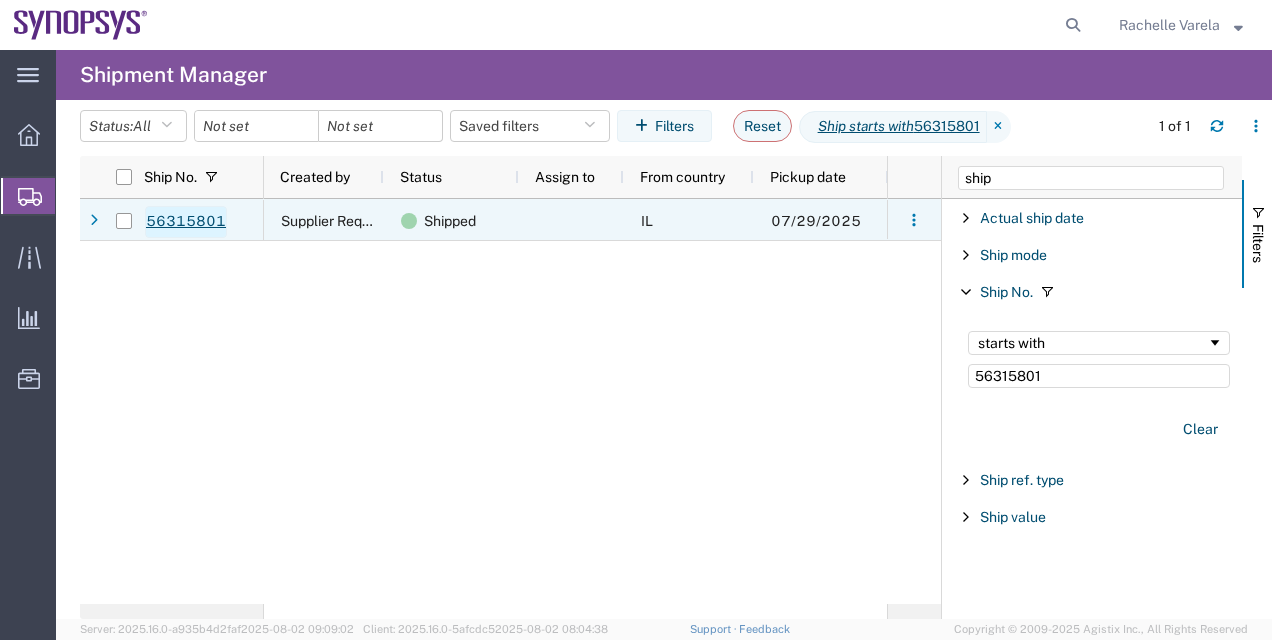 type on "56315801" 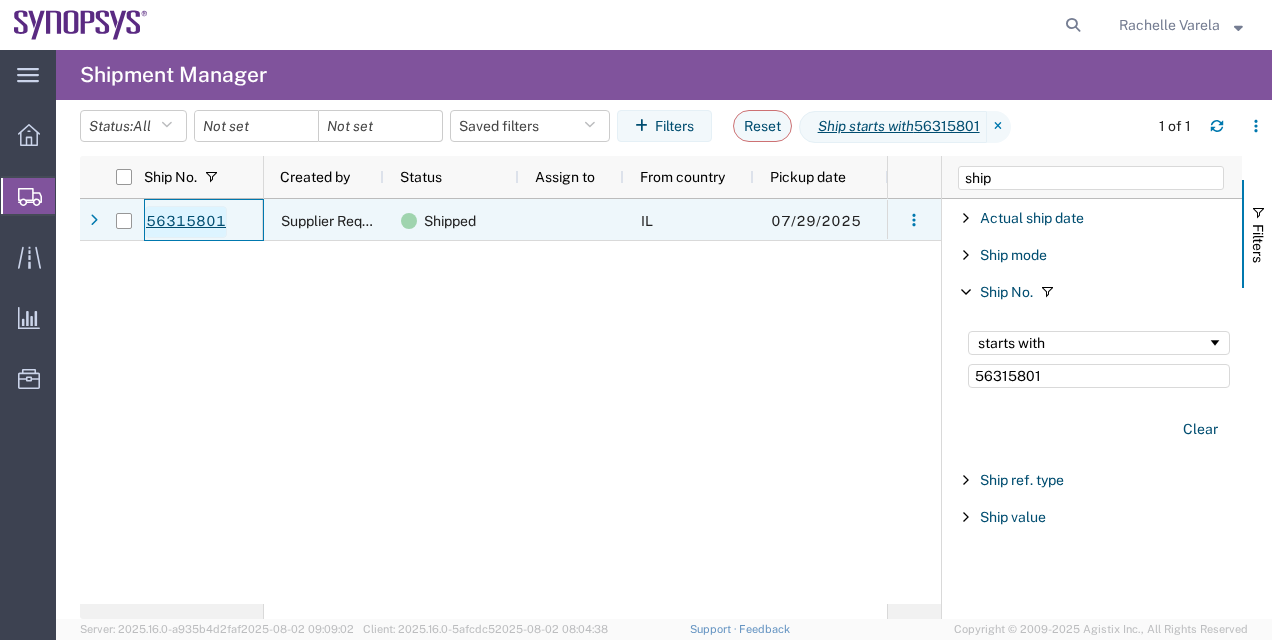 click on "56315801" 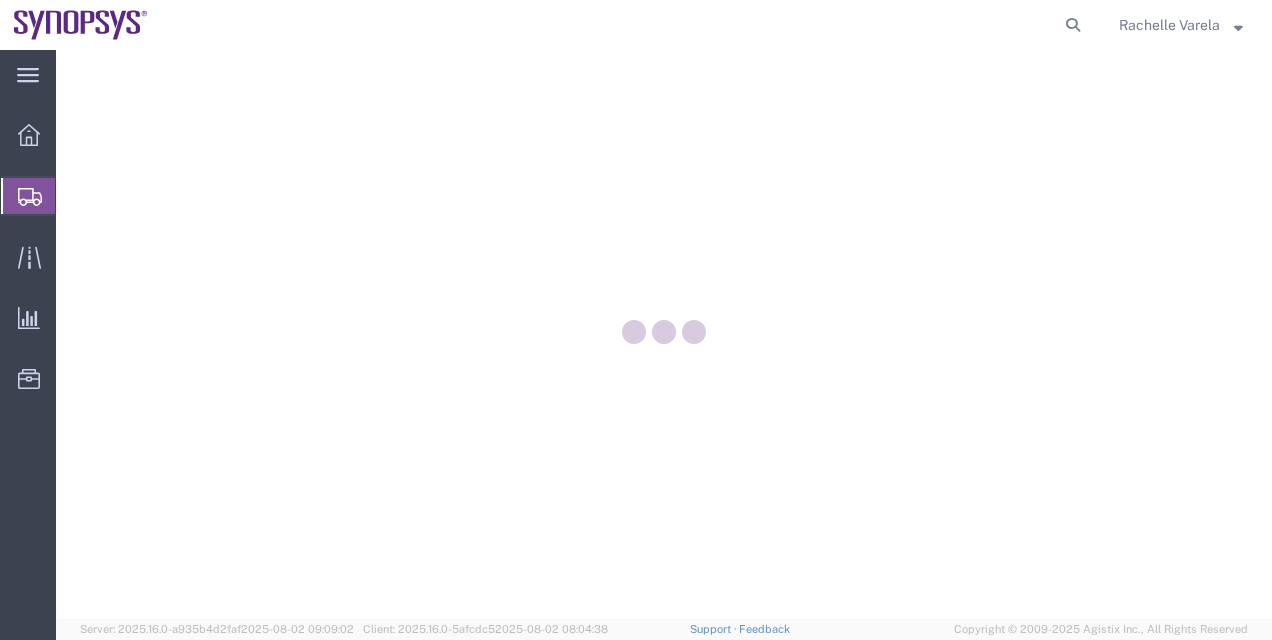 scroll, scrollTop: 0, scrollLeft: 0, axis: both 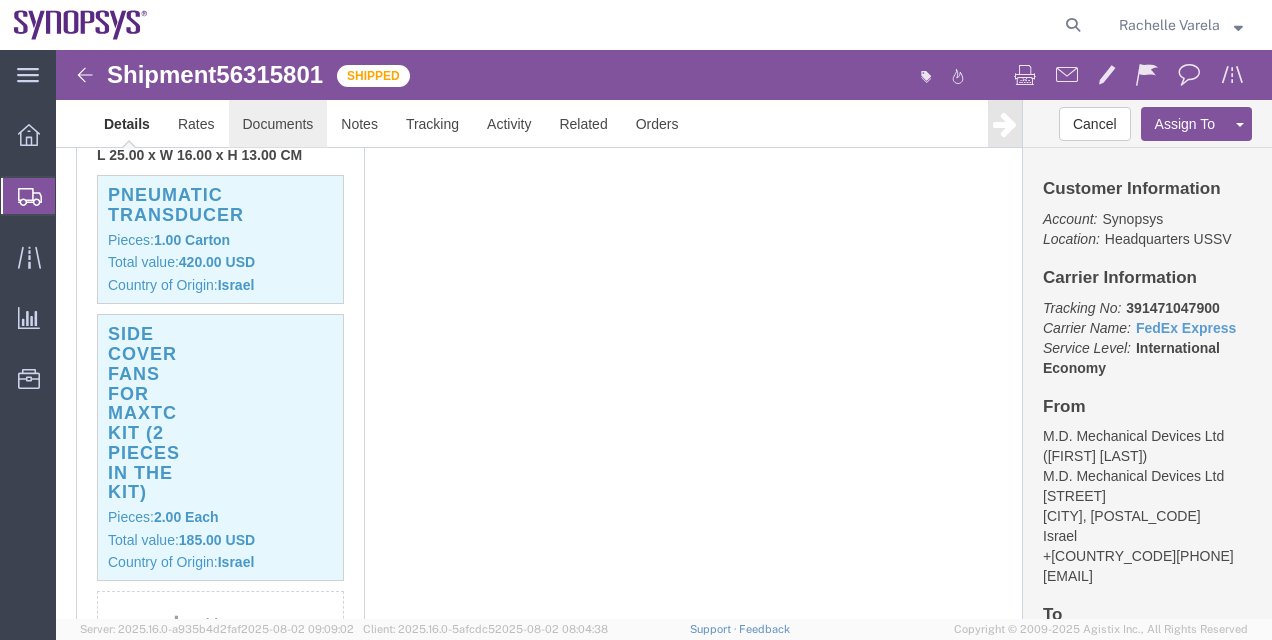 click on "Documents" 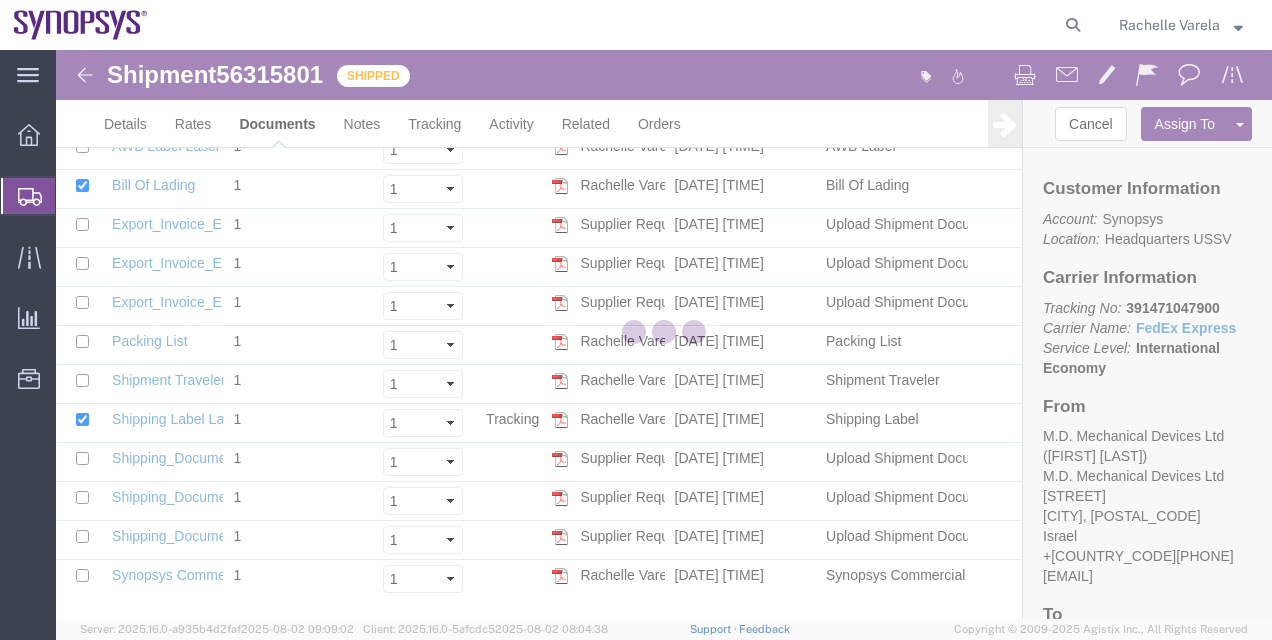 scroll, scrollTop: 144, scrollLeft: 0, axis: vertical 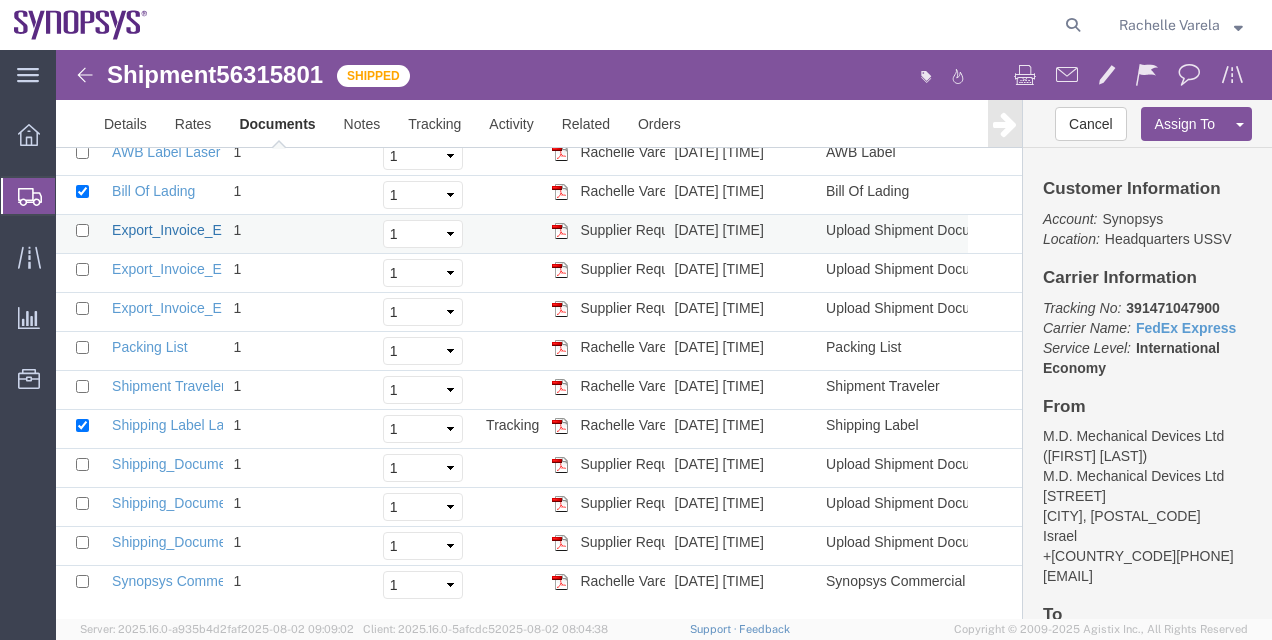 click on "Export_Invoice_EI25800432.pdf" at bounding box center (211, 230) 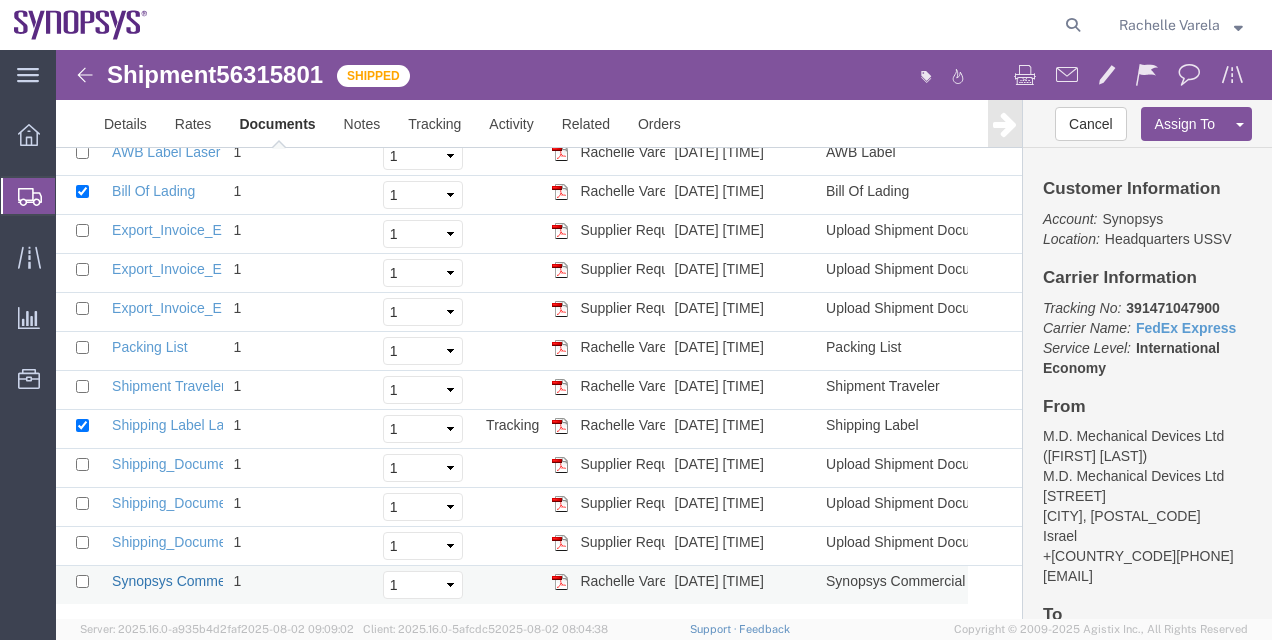 click on "Synopsys Commercial Invoice" at bounding box center (206, 581) 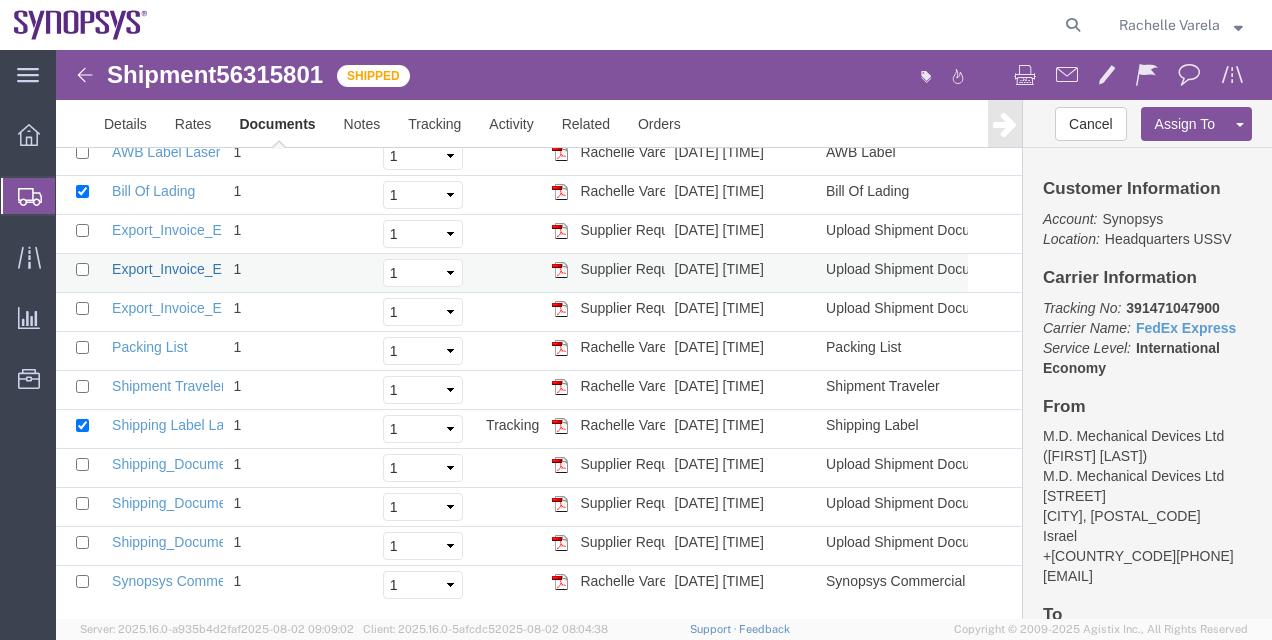 click on "Export_Invoice_EI25800434.pdf" at bounding box center [211, 269] 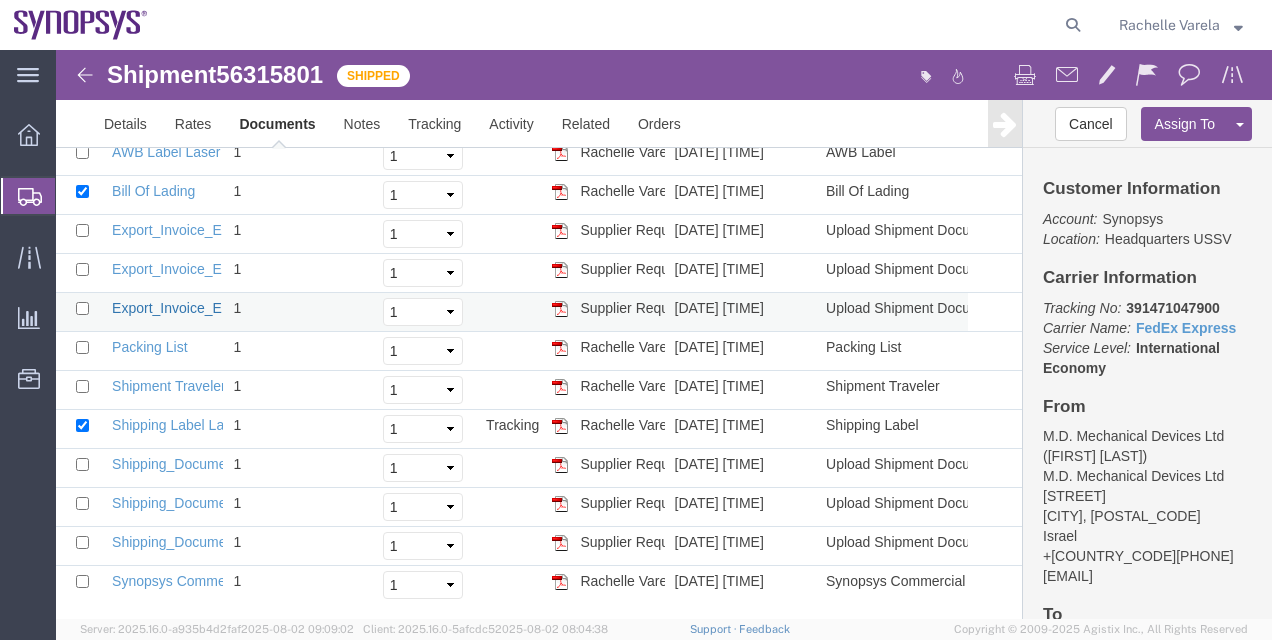 click on "Export_Invoice_EI25800435_.pdf" at bounding box center (215, 308) 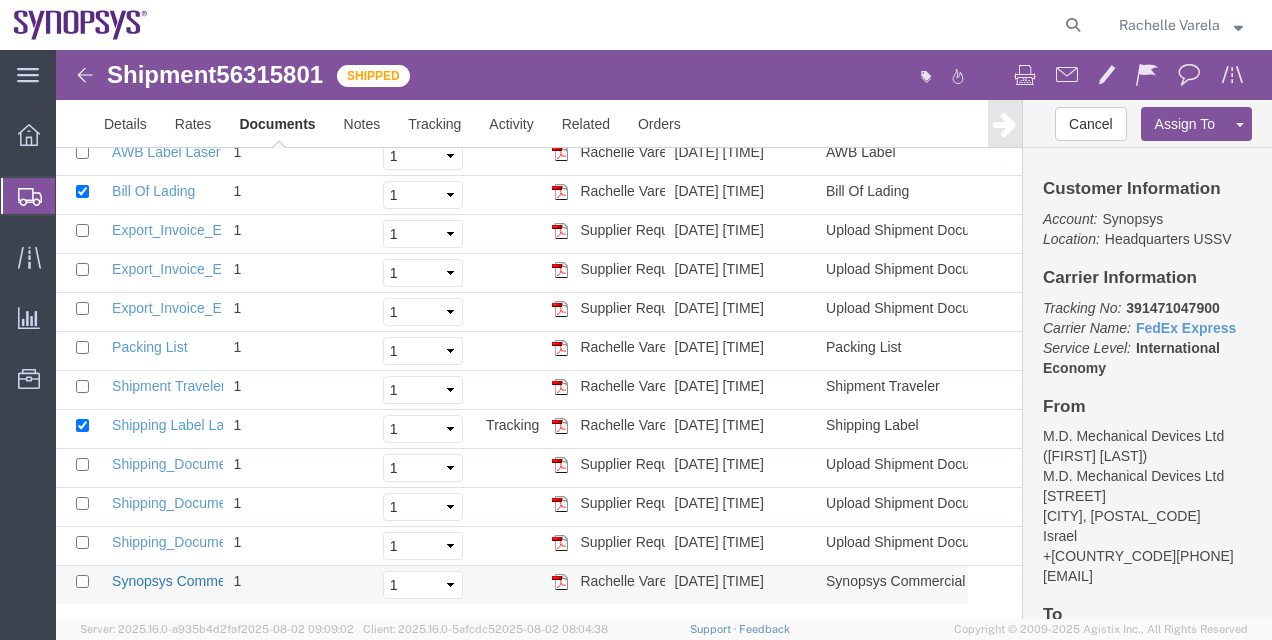 click on "Synopsys Commercial Invoice" at bounding box center [206, 581] 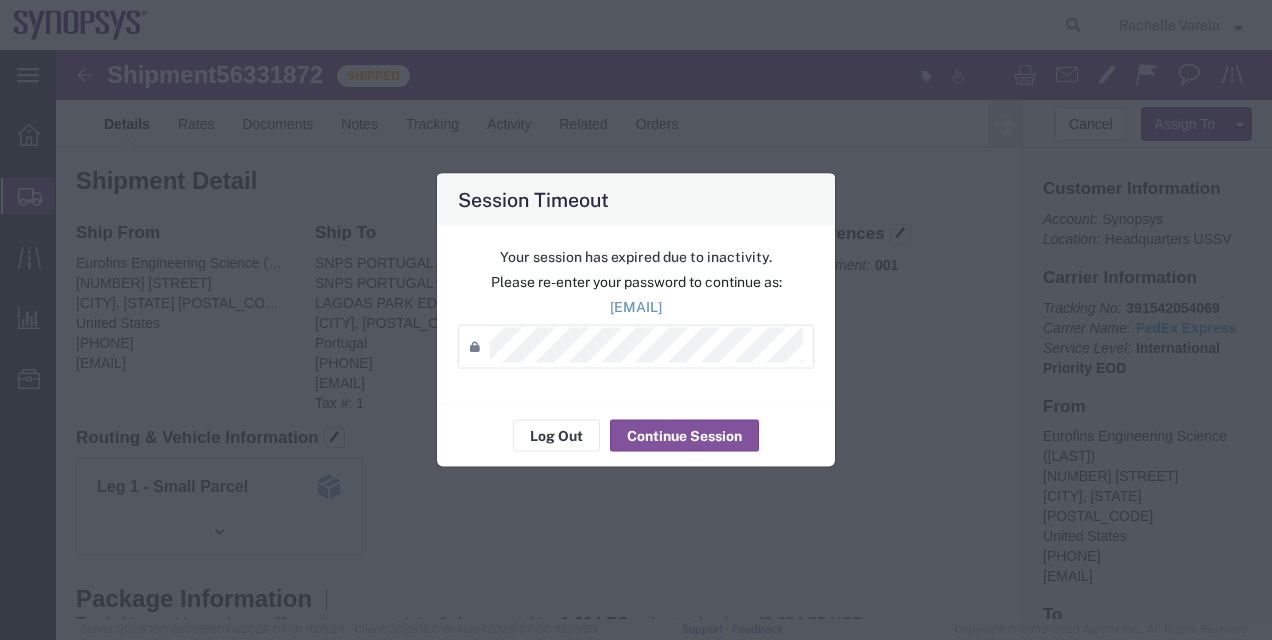 scroll, scrollTop: 0, scrollLeft: 0, axis: both 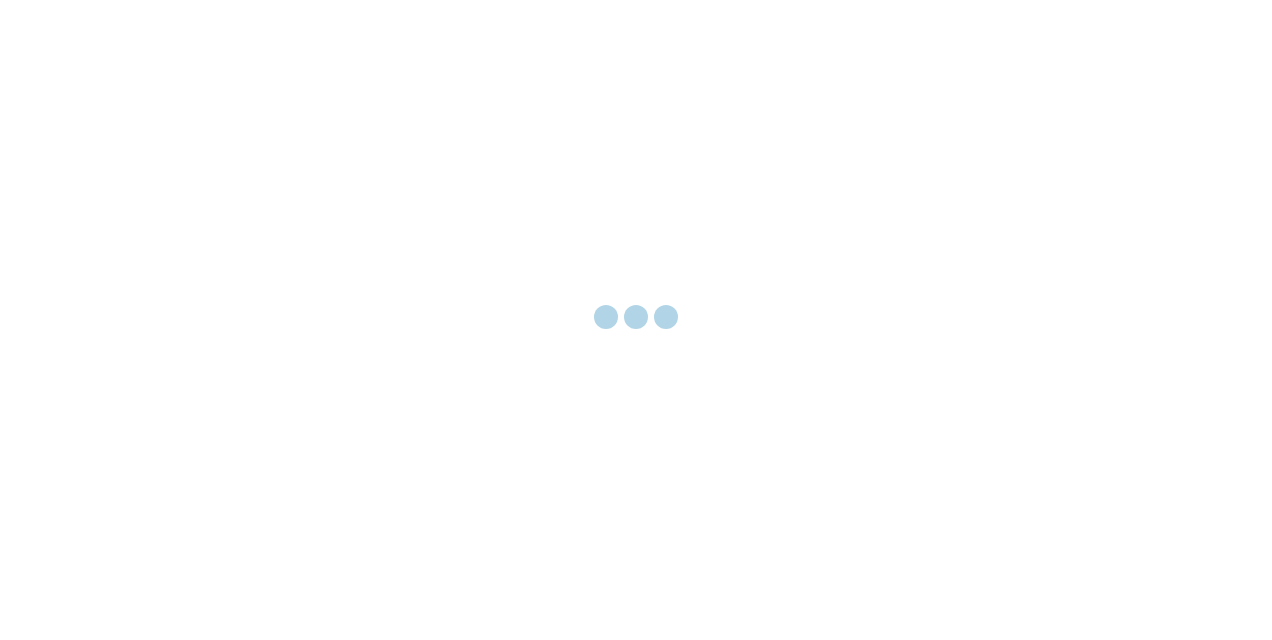 drag, startPoint x: 1153, startPoint y: 4, endPoint x: 622, endPoint y: 229, distance: 576.7027 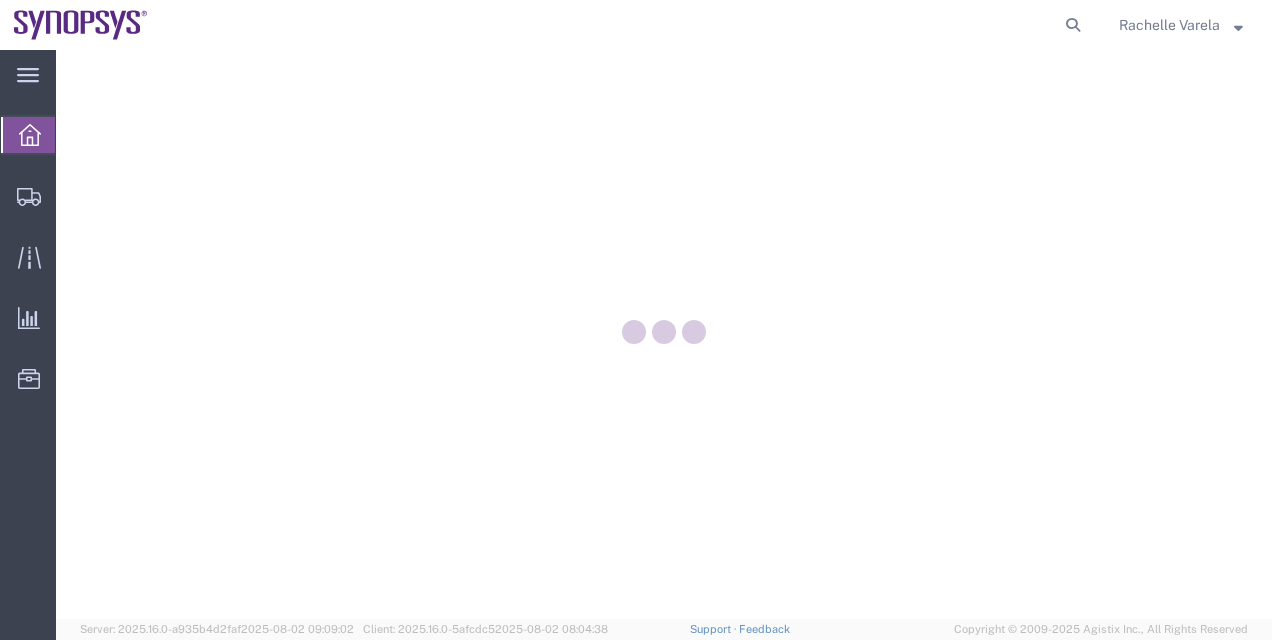 scroll, scrollTop: 0, scrollLeft: 0, axis: both 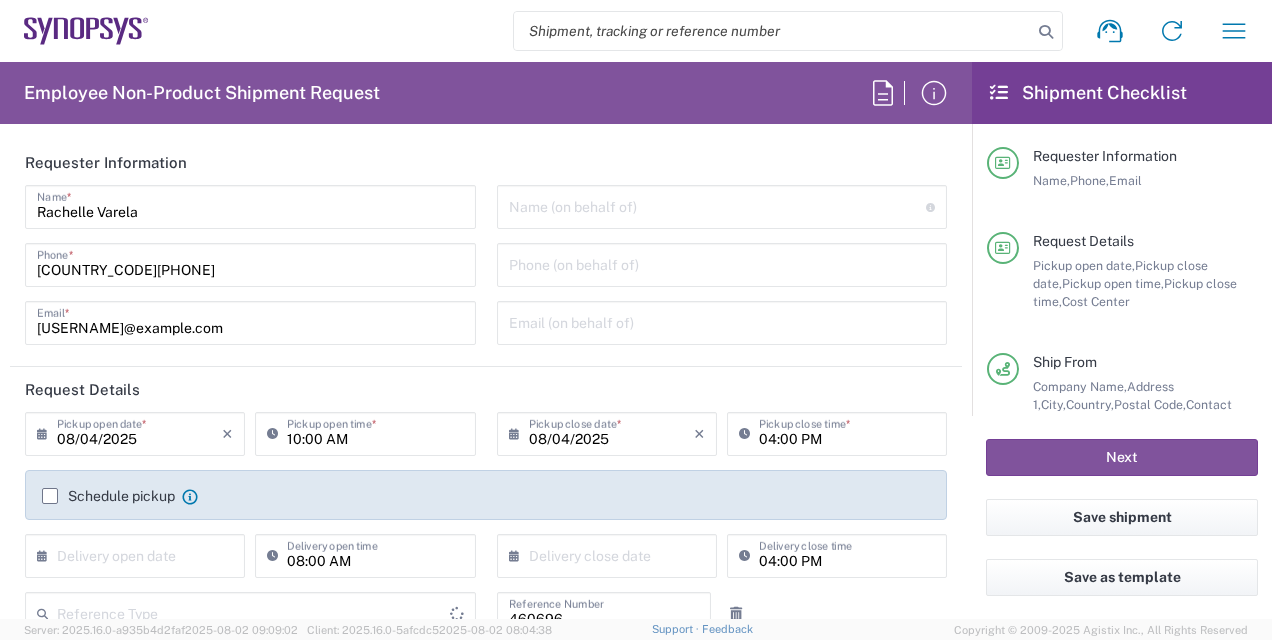 type on "[POSTAL_CODE], [DEPARTMENT] [NUMBER]" 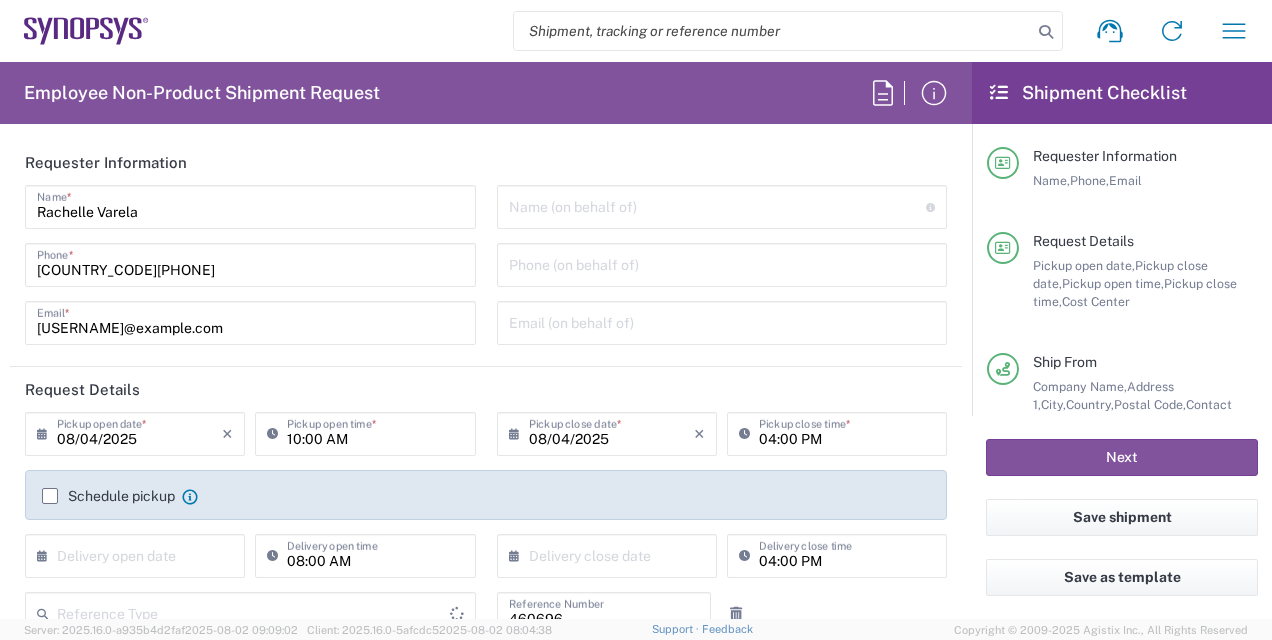 type on "Department" 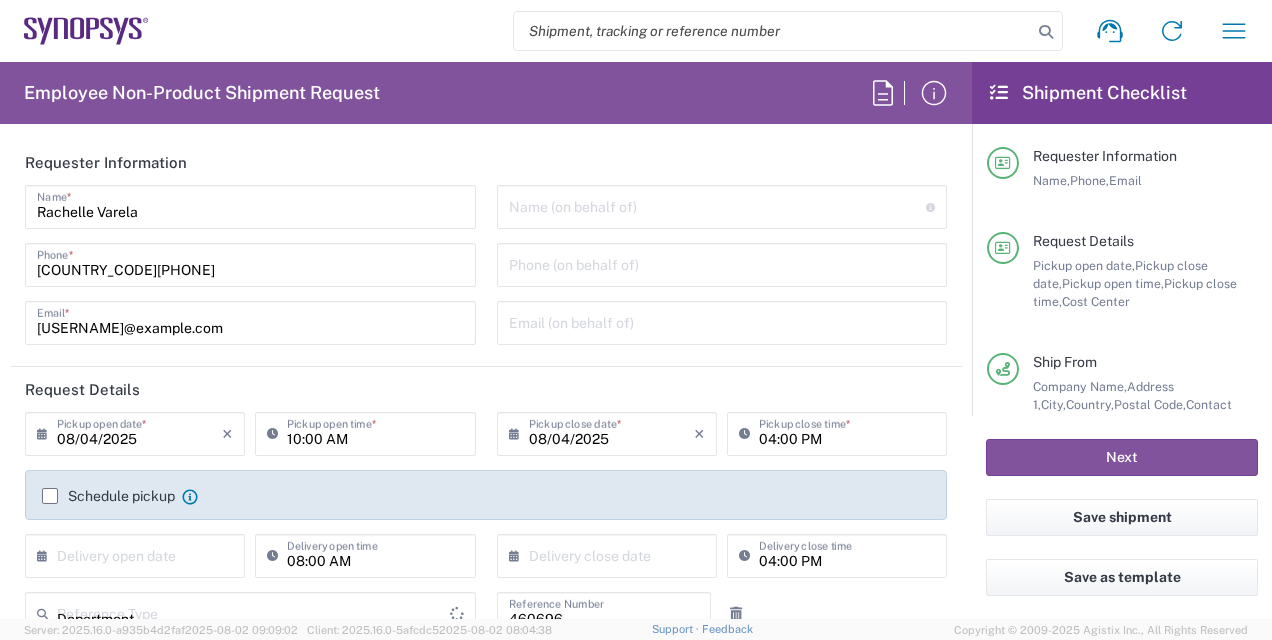 type on "Portugal" 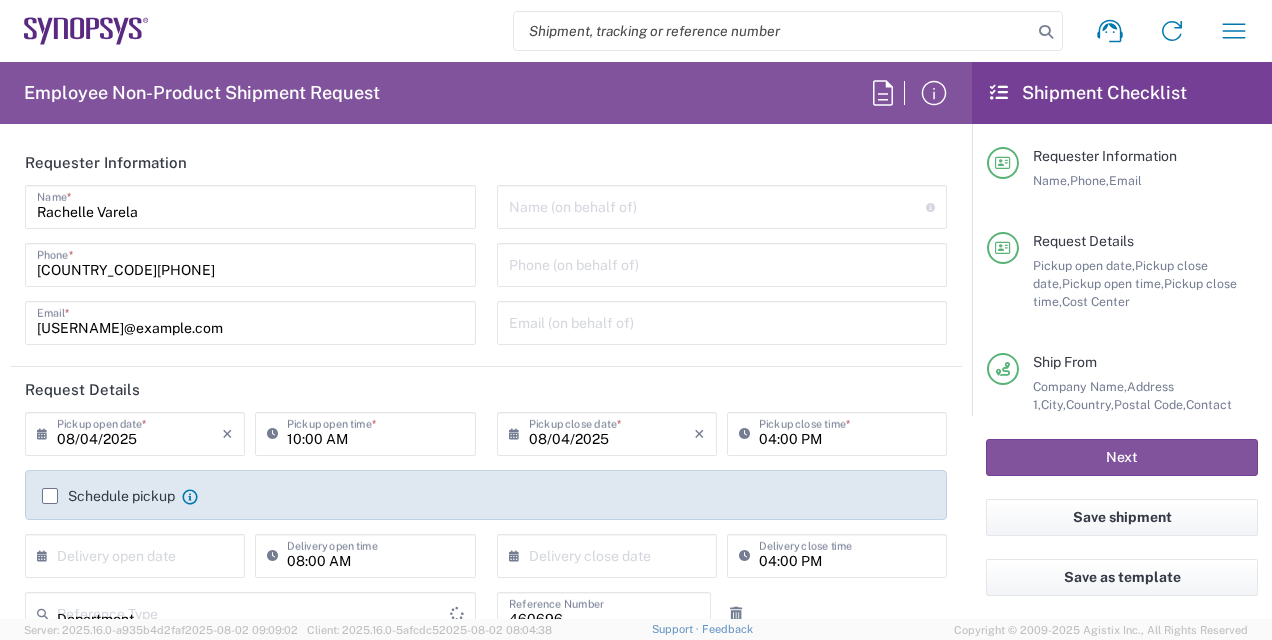 type on "Delivered at Place" 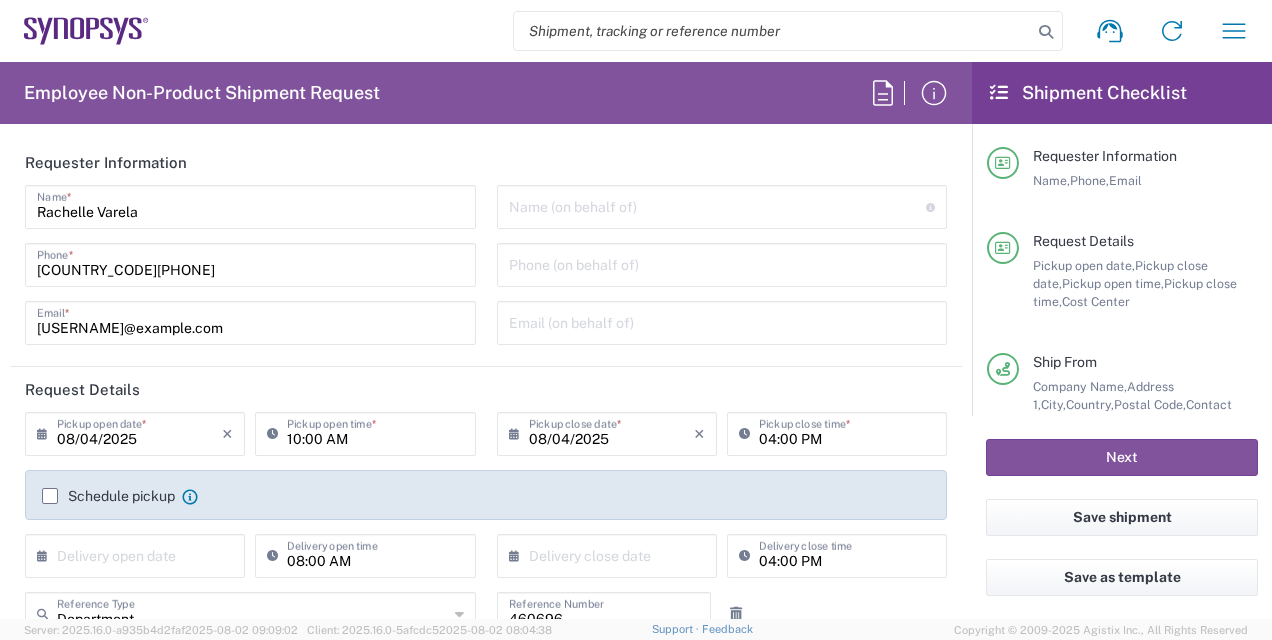 type on "Portugal" 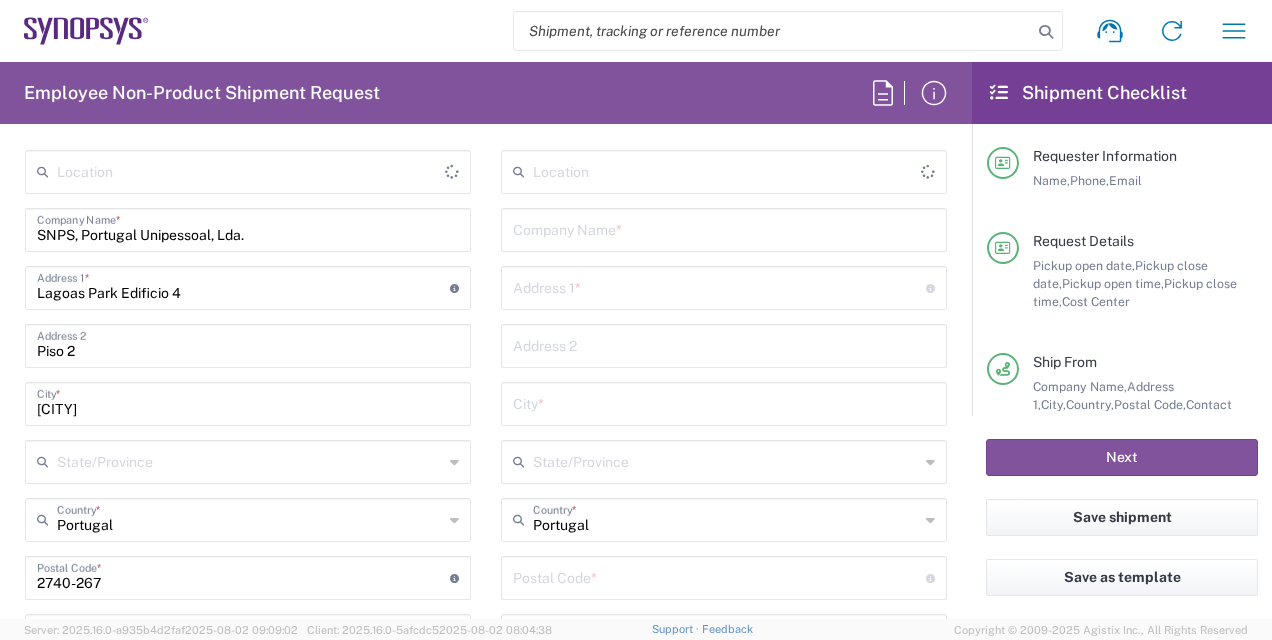 type on "Lisbon PT01" 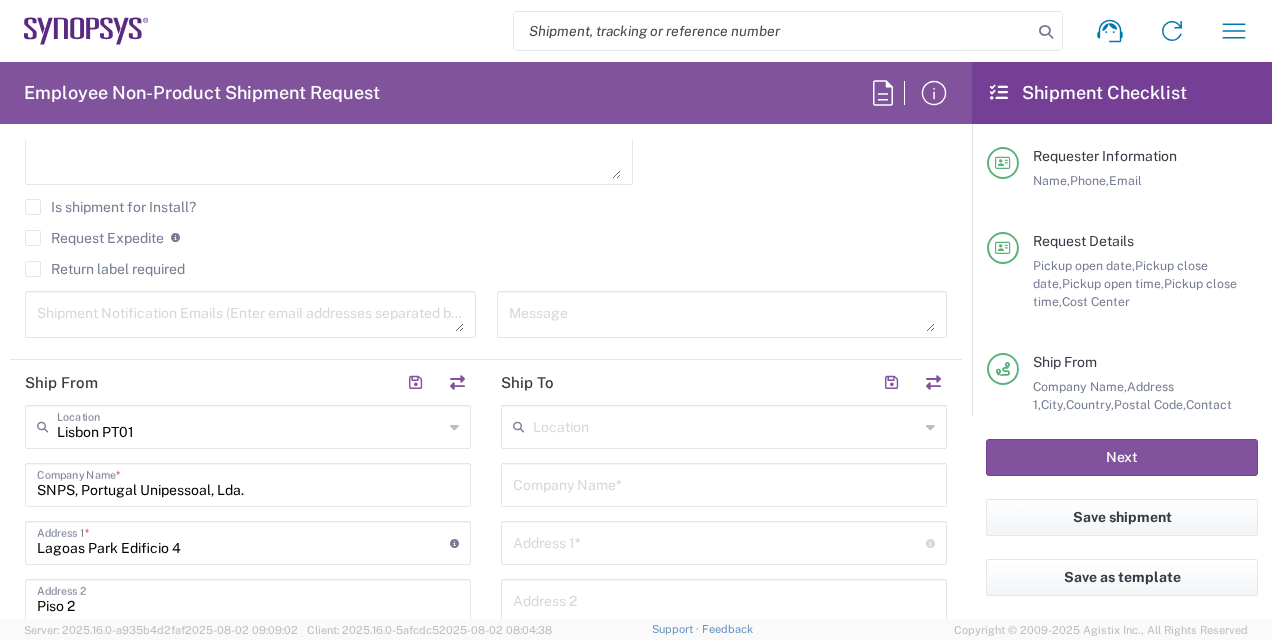 scroll, scrollTop: 623, scrollLeft: 0, axis: vertical 